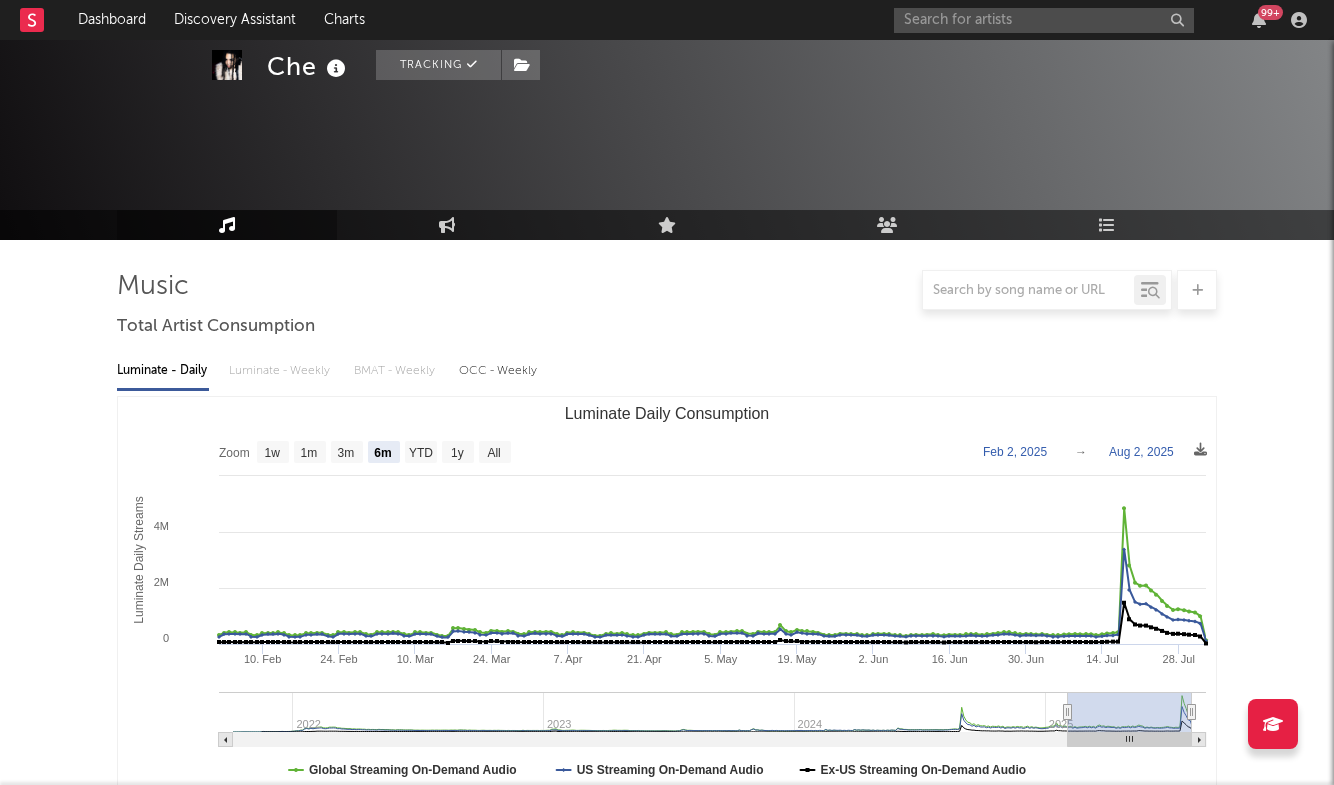 select on "6m" 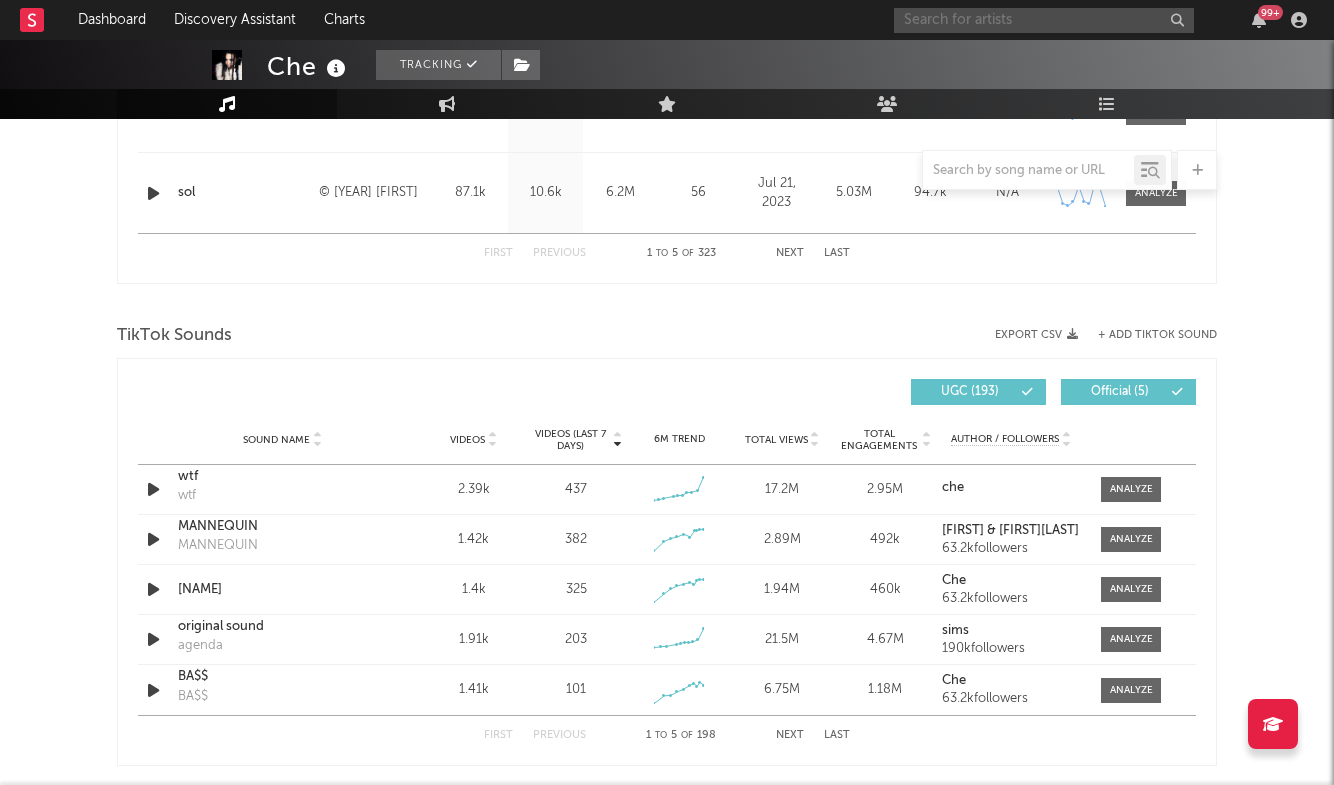 click at bounding box center [1044, 20] 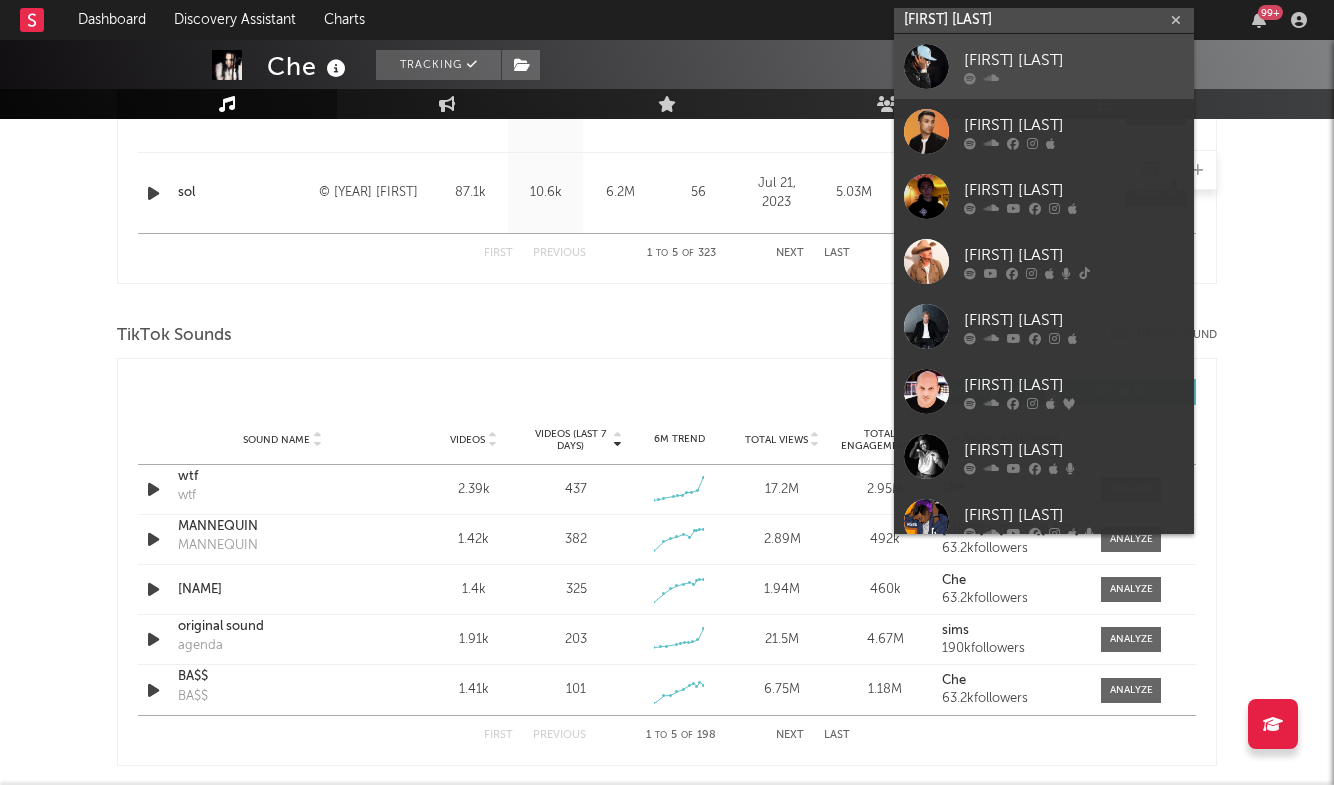 type on "[FIRST] [LAST]" 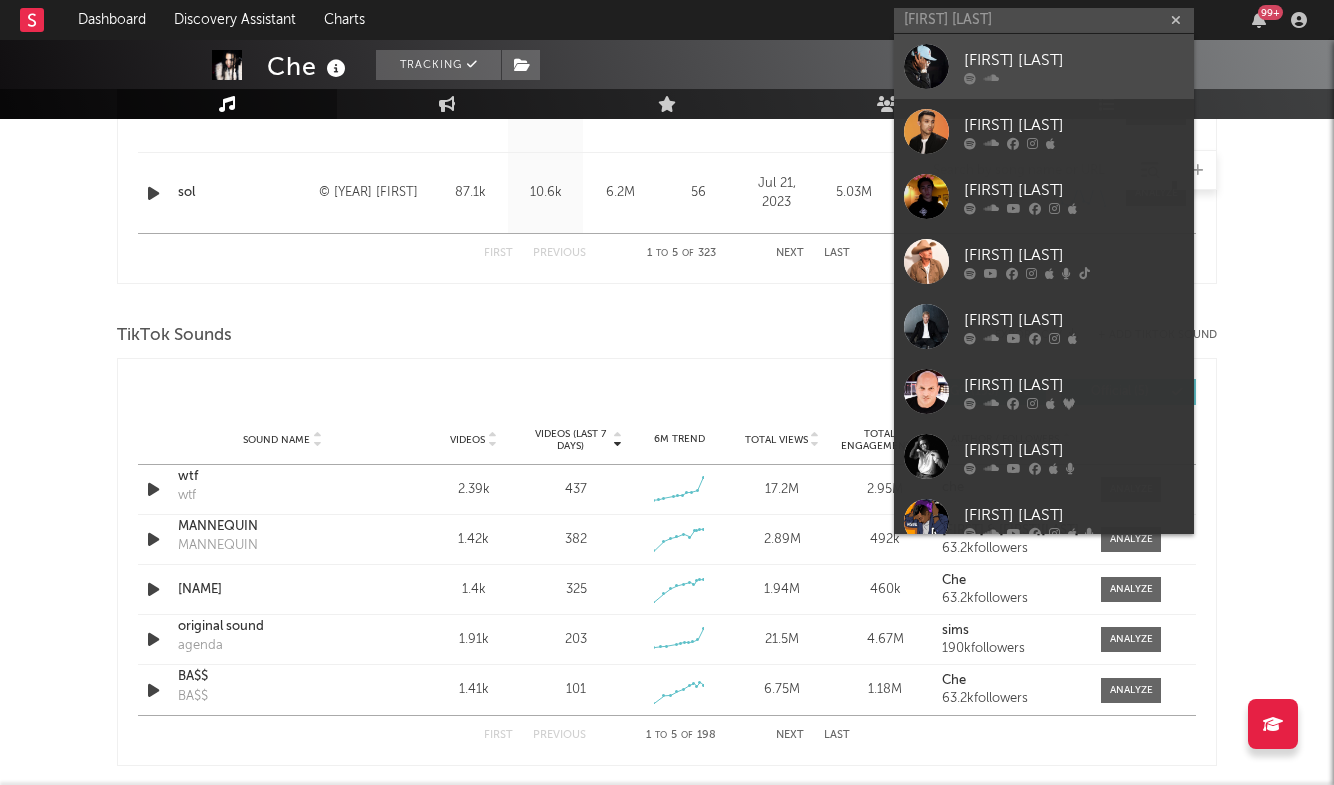 click on "[FIRST] [LAST]" at bounding box center (1074, 60) 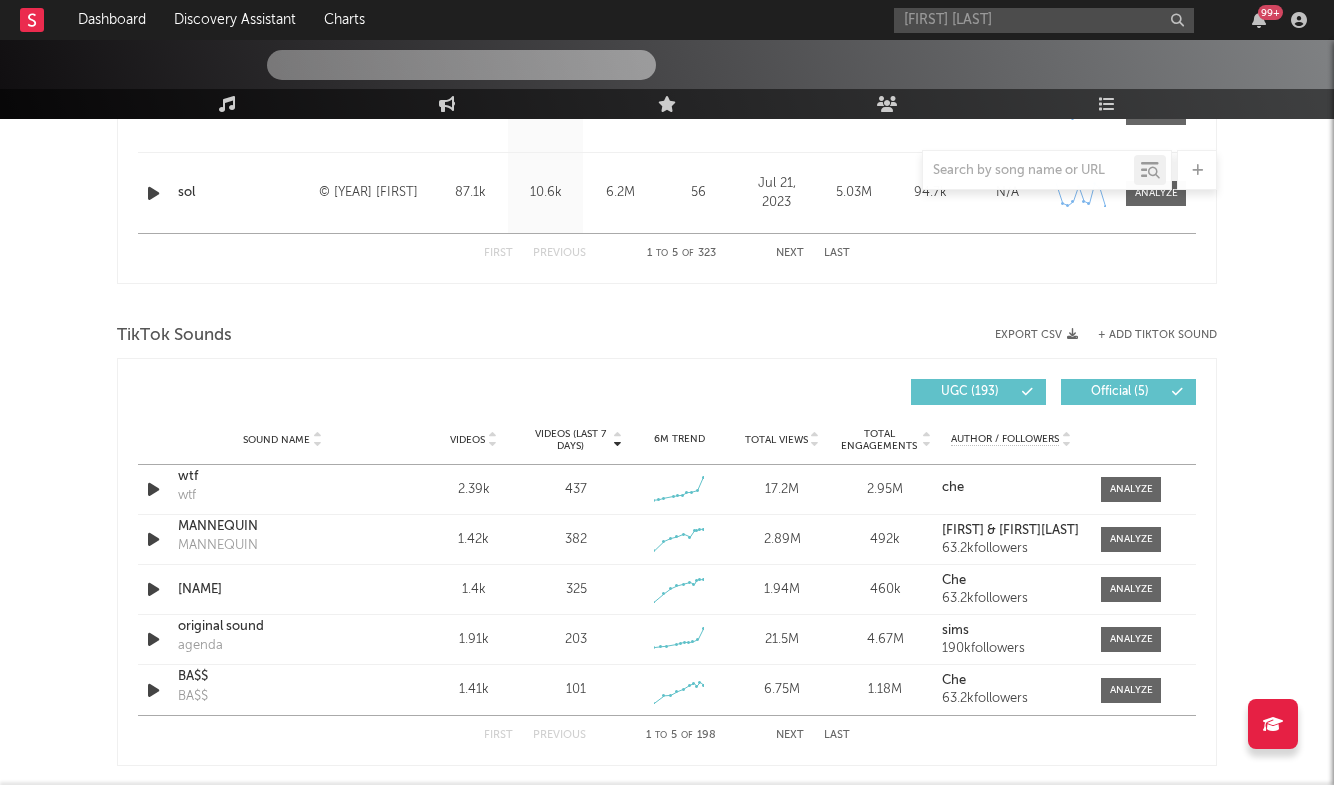 type 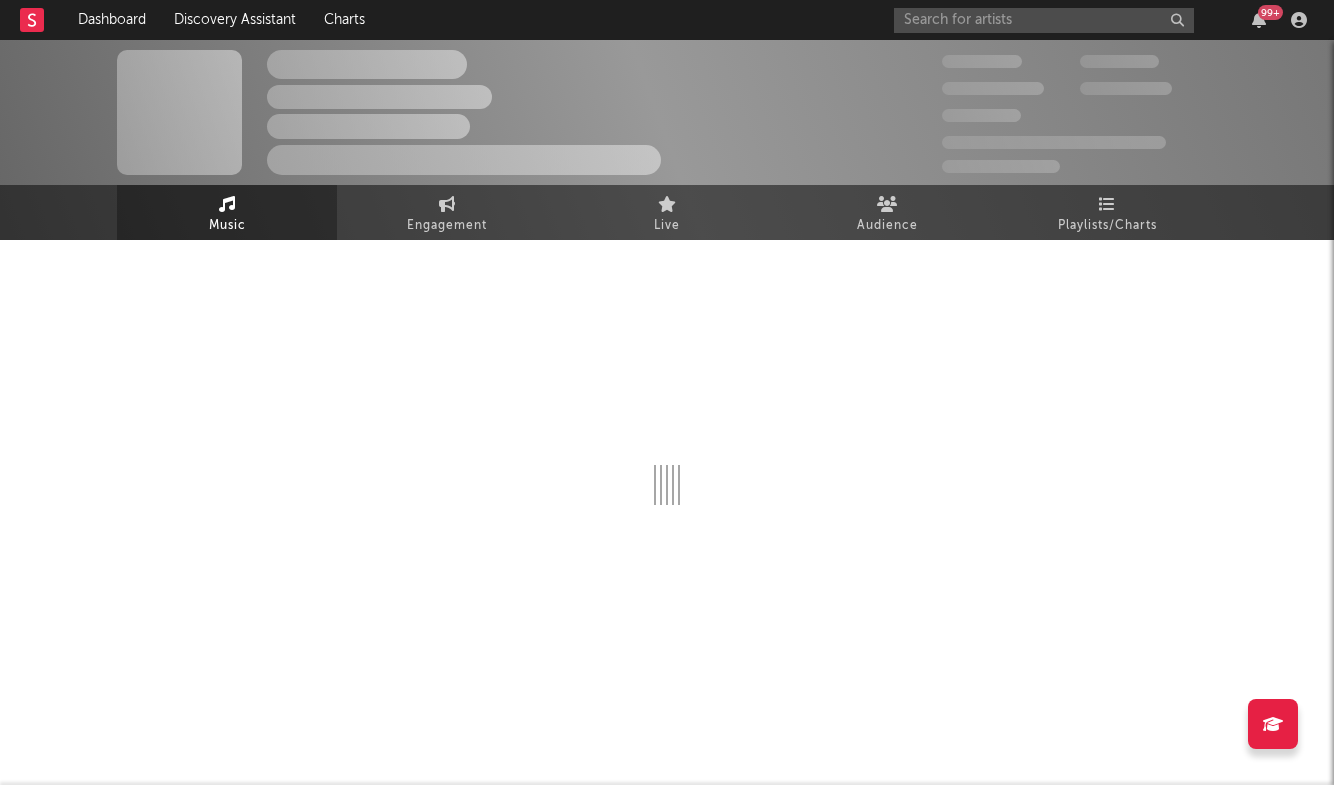 scroll, scrollTop: 0, scrollLeft: 0, axis: both 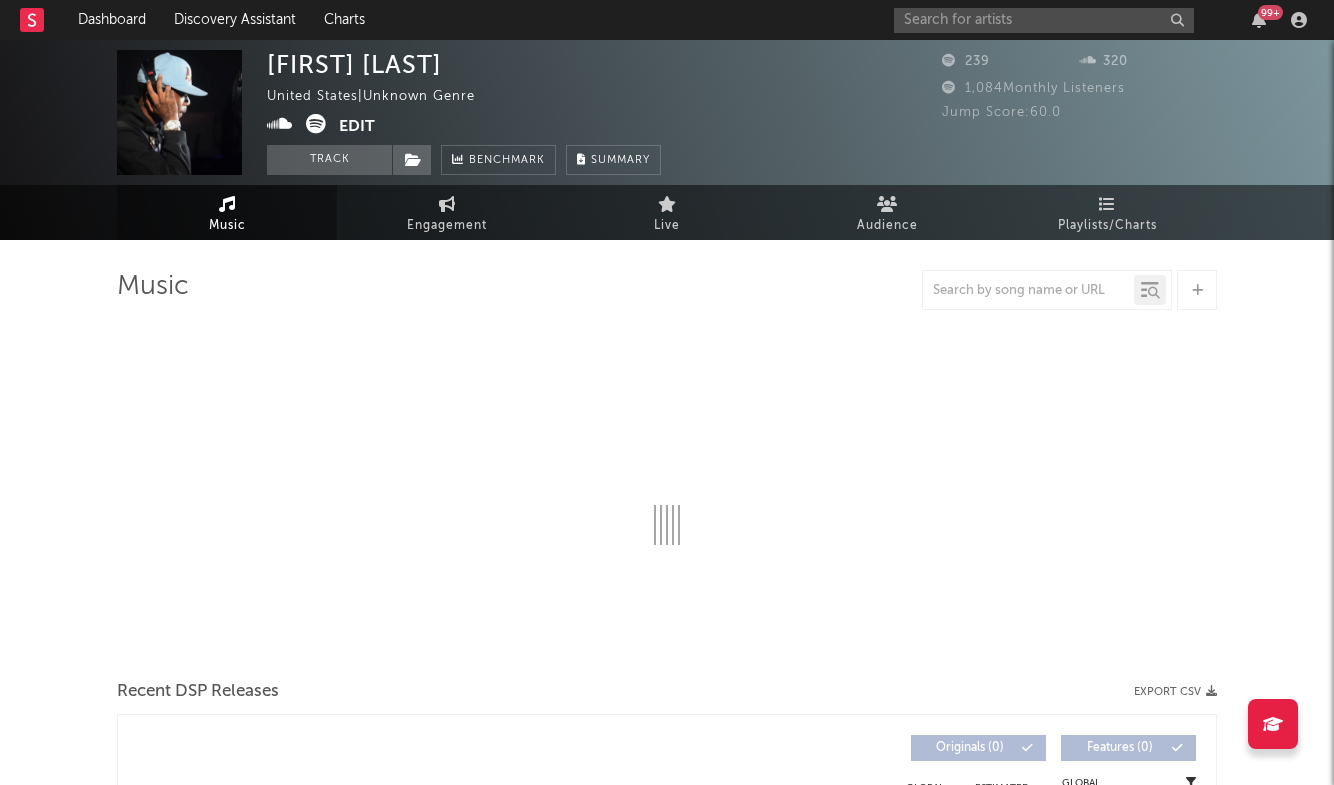 select on "1w" 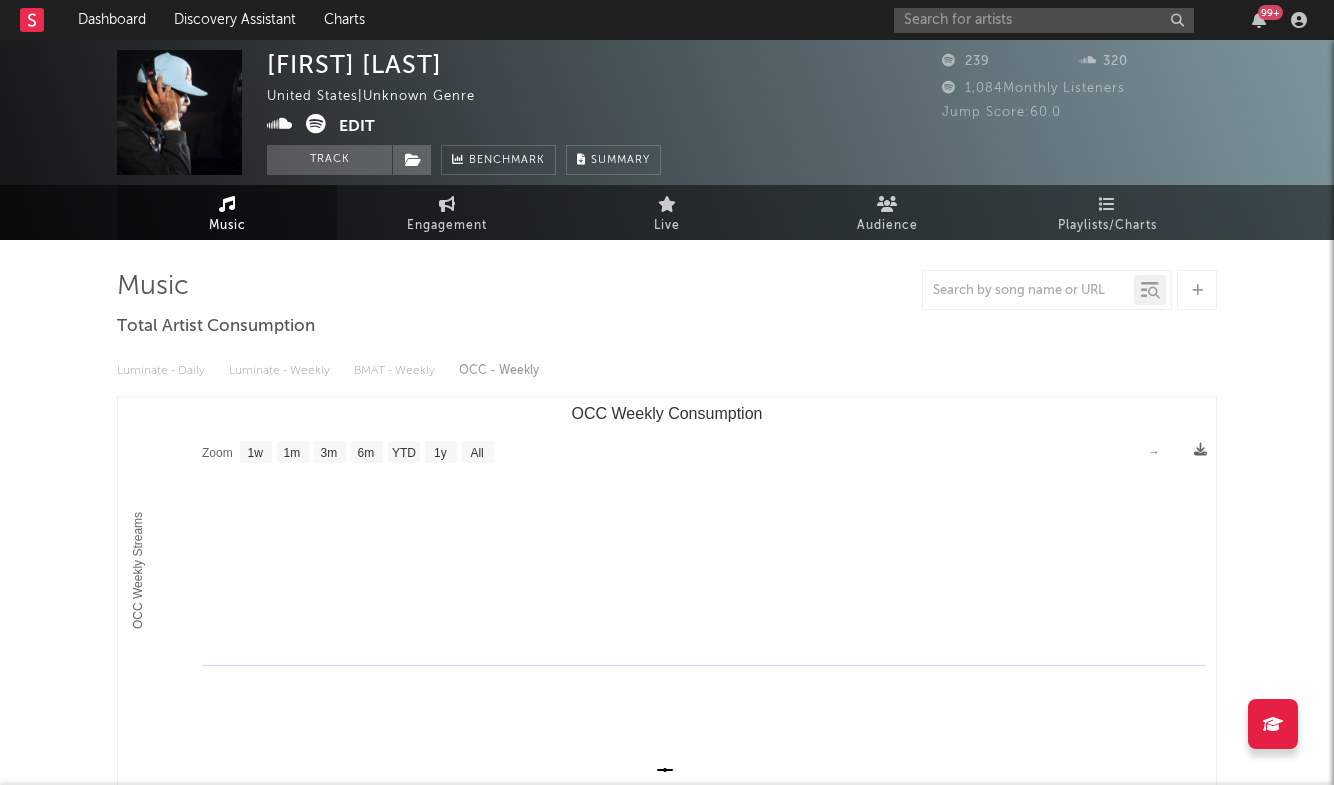 scroll, scrollTop: 0, scrollLeft: 0, axis: both 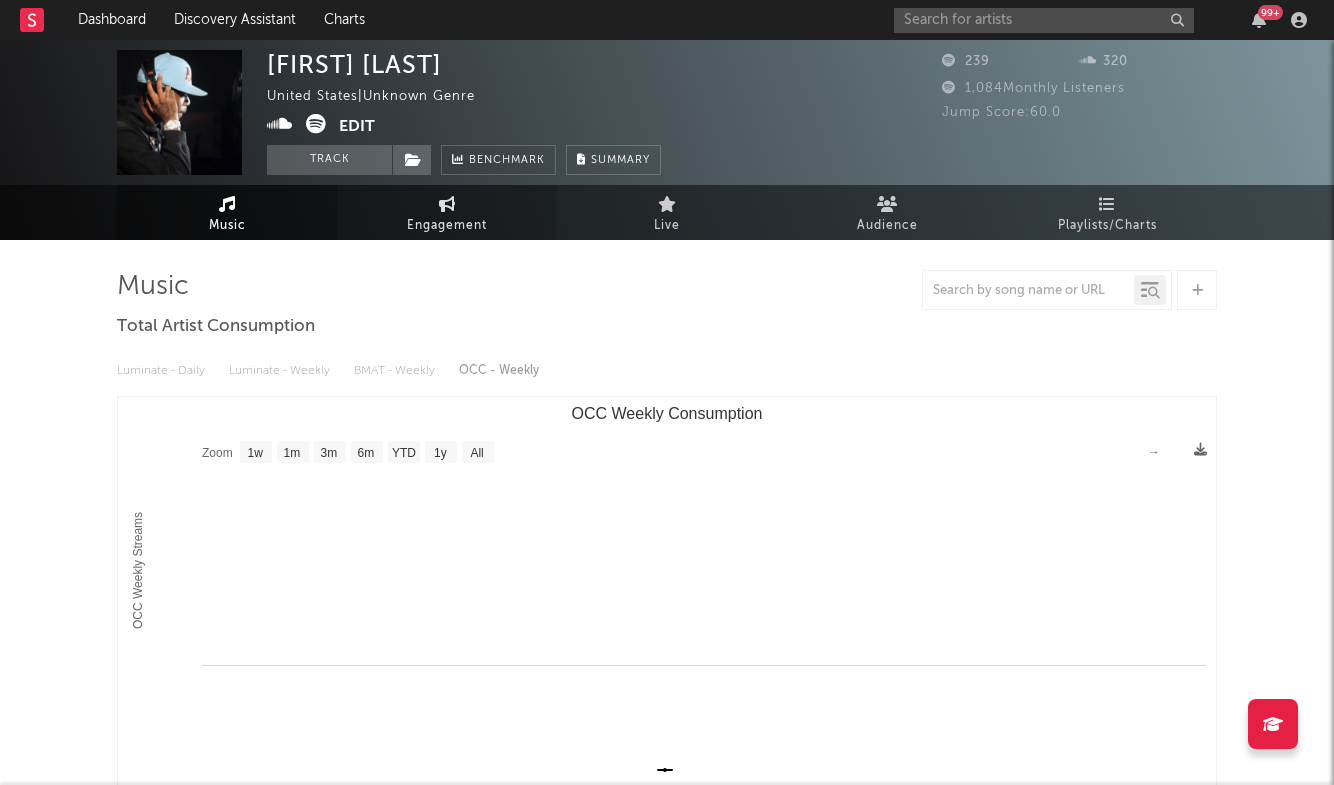 click on "Engagement" at bounding box center [447, 226] 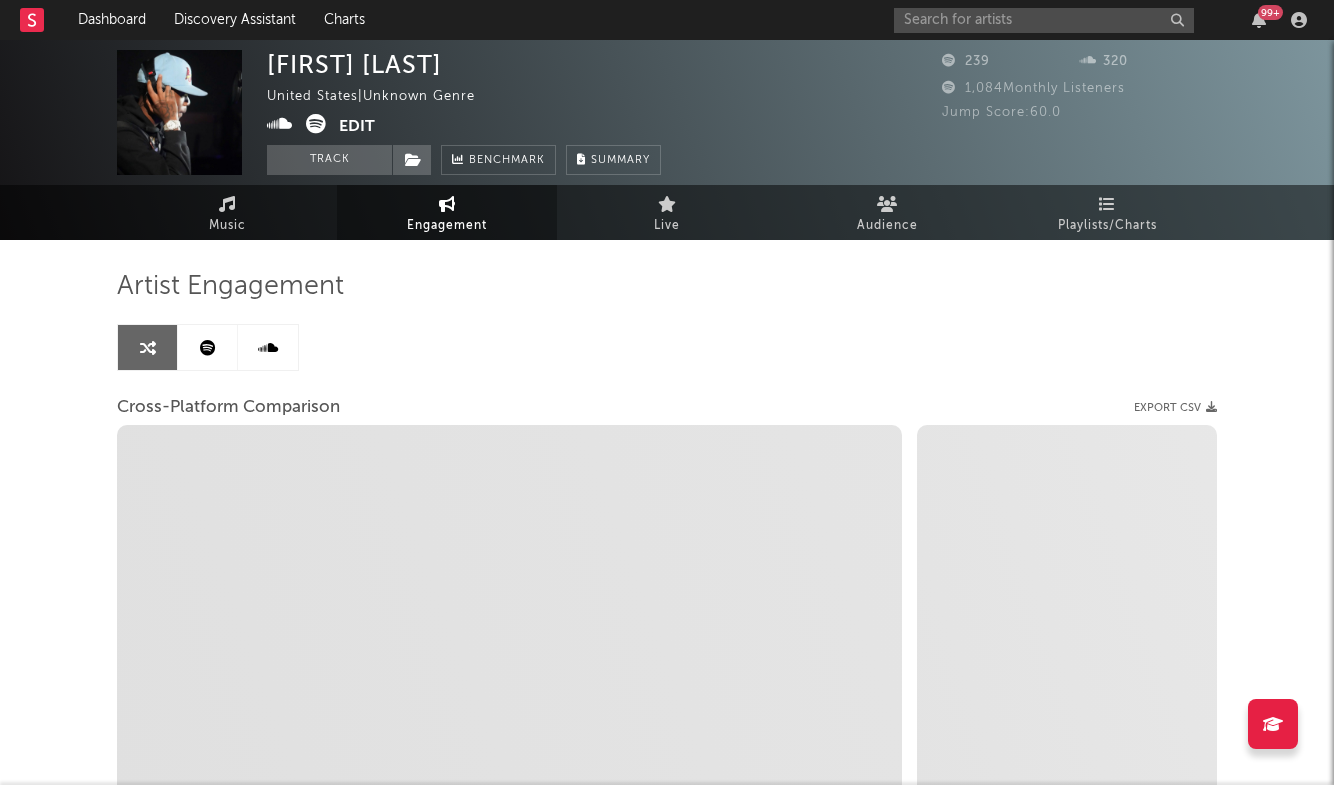 select on "1w" 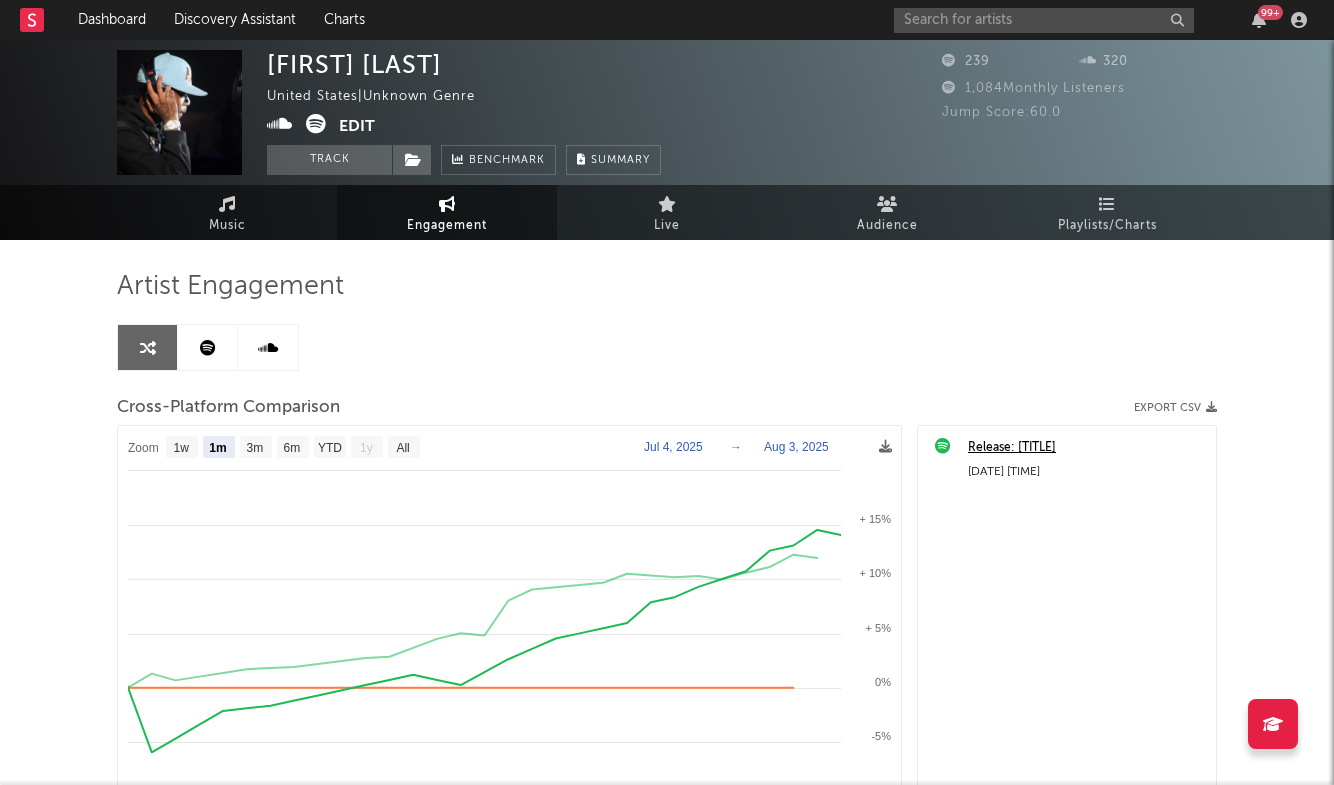 click on "Edit" at bounding box center [357, 126] 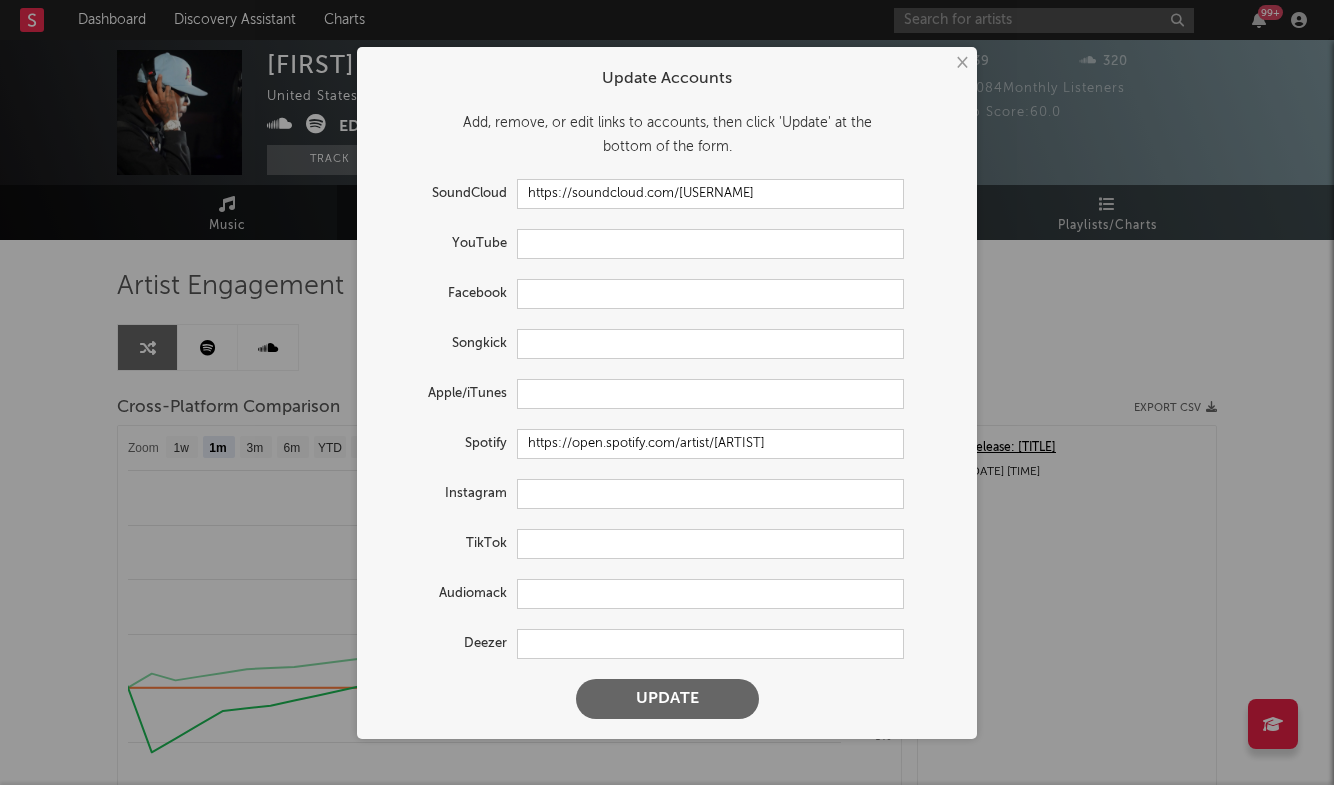 click on "Update Accounts Add, remove, or edit links to accounts, then click 'Update' at the bottom of the form. SoundCloud https://soundcloud.com/[USERNAME] YouTube Facebook Songkick Apple/iTunes Spotify https://open.spotify.com/artist/[ARTIST] Instagram TikTok Audiomack Deezer Update" at bounding box center [667, 393] 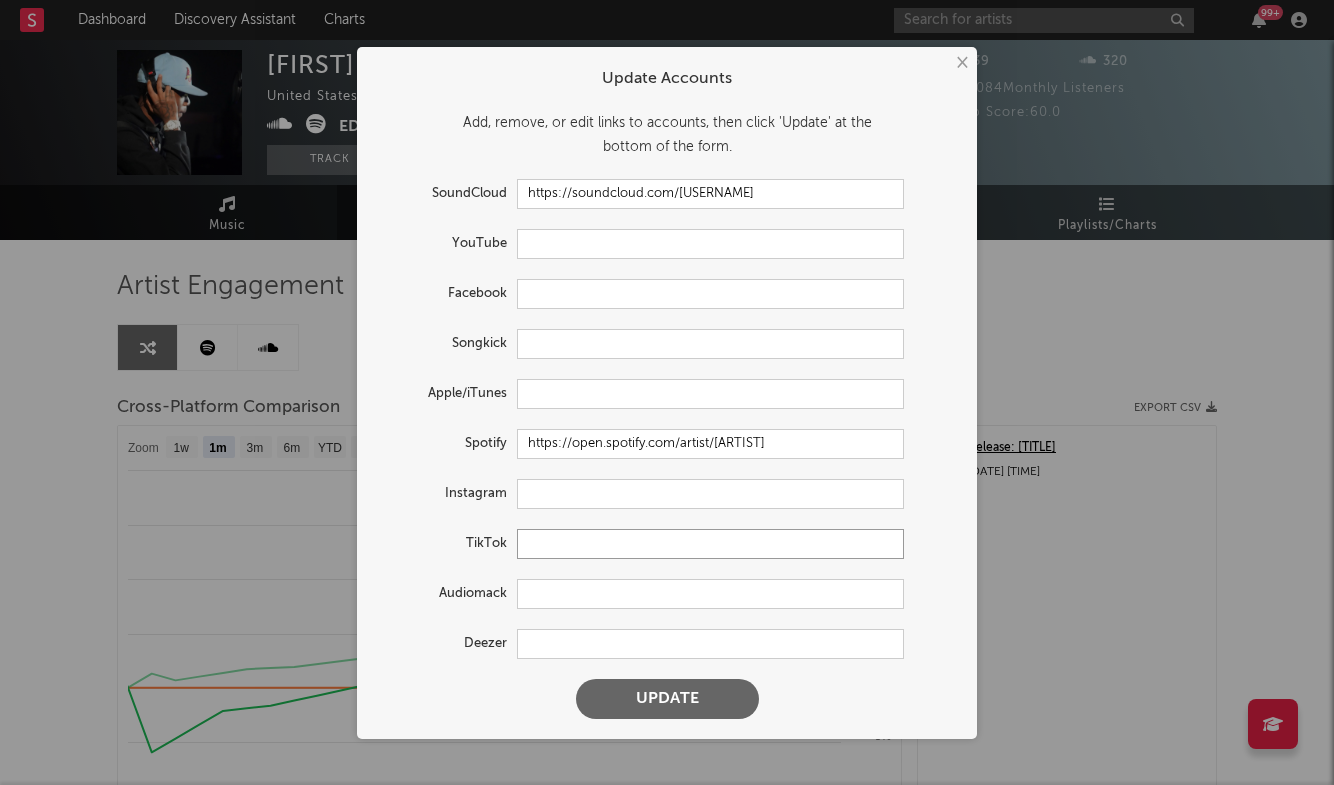 click at bounding box center [710, 544] 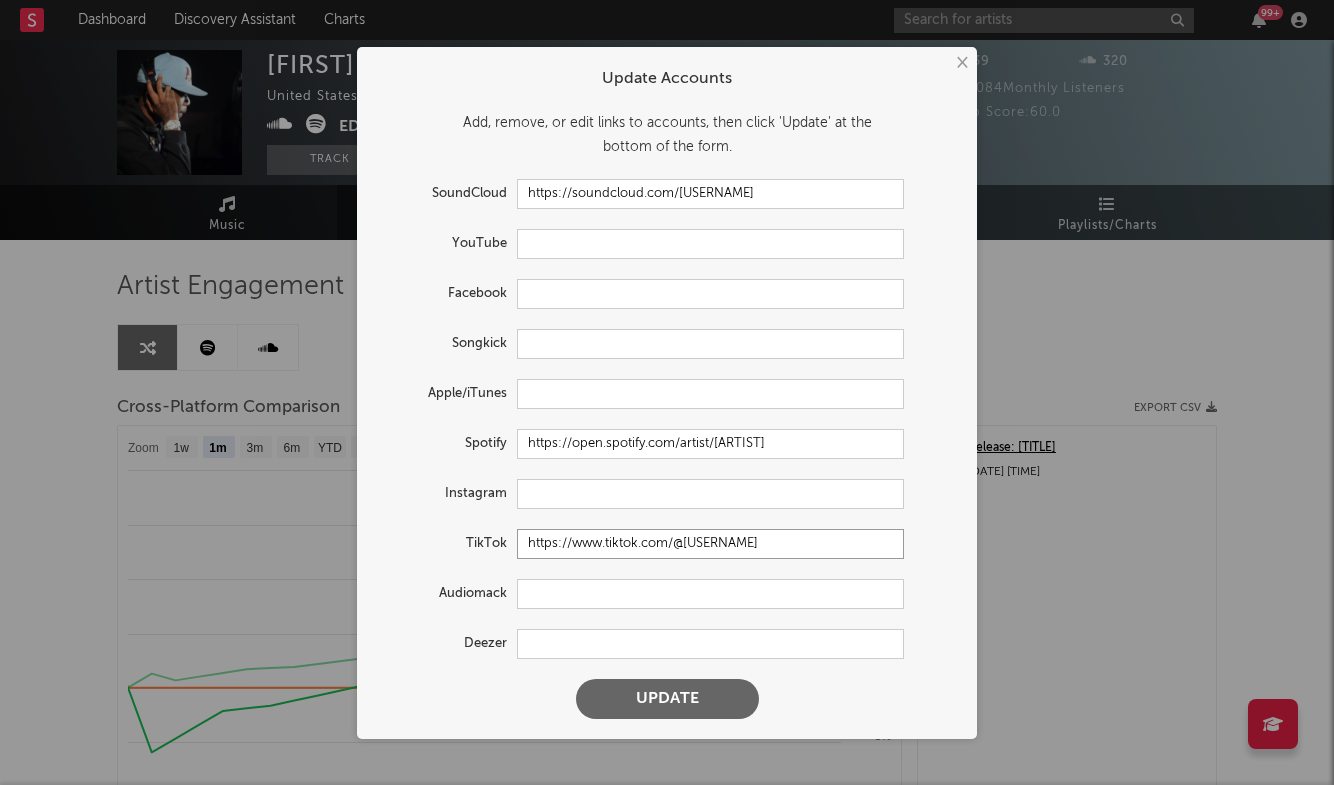 type on "https://www.tiktok.com/@[USERNAME]" 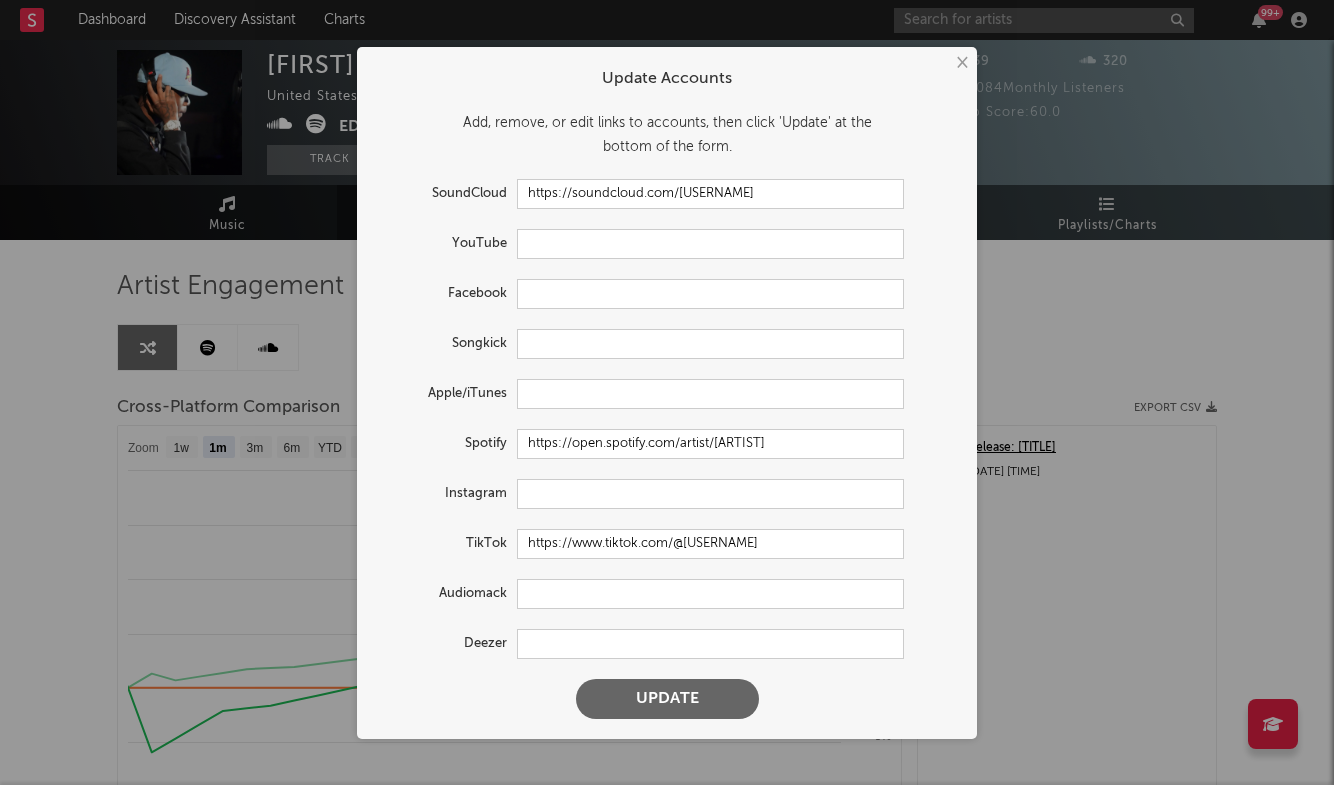 click on "Update" at bounding box center (667, 699) 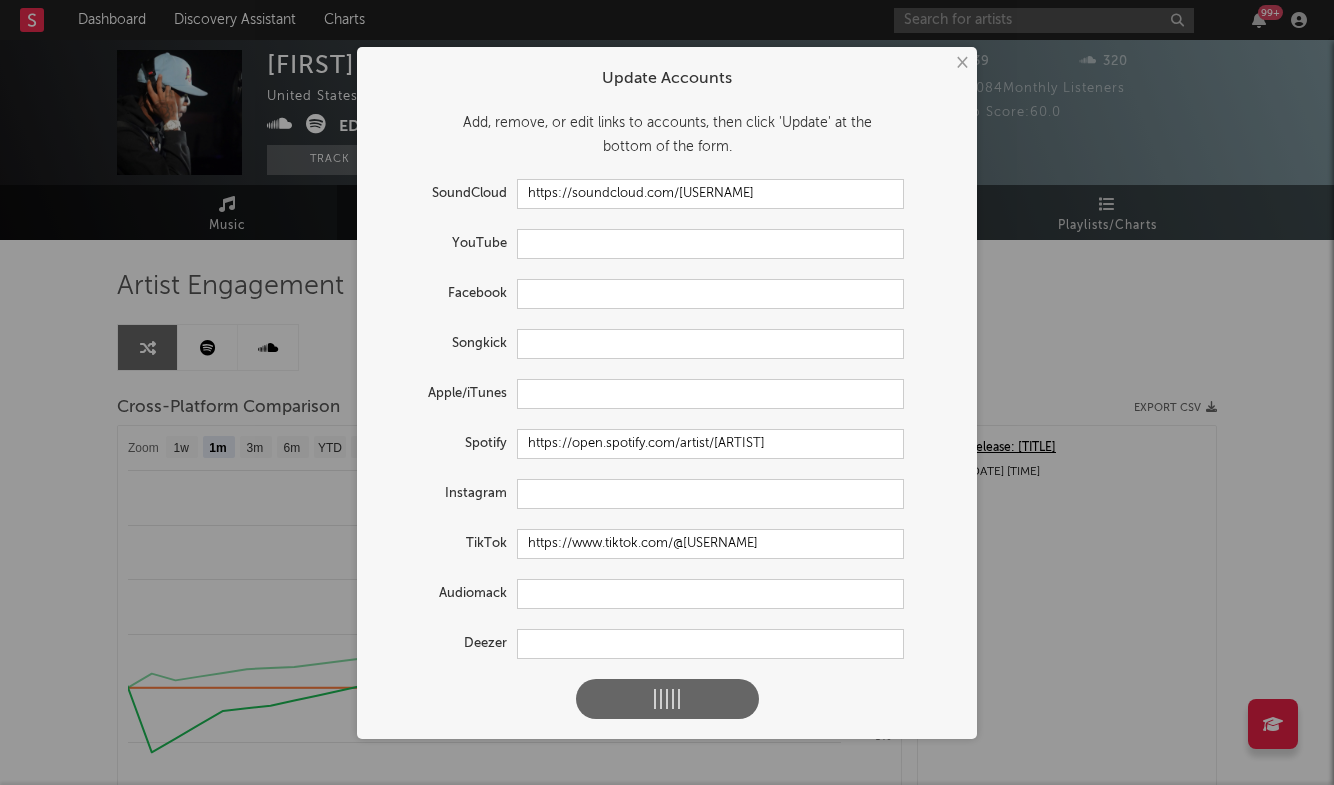 select on "1w" 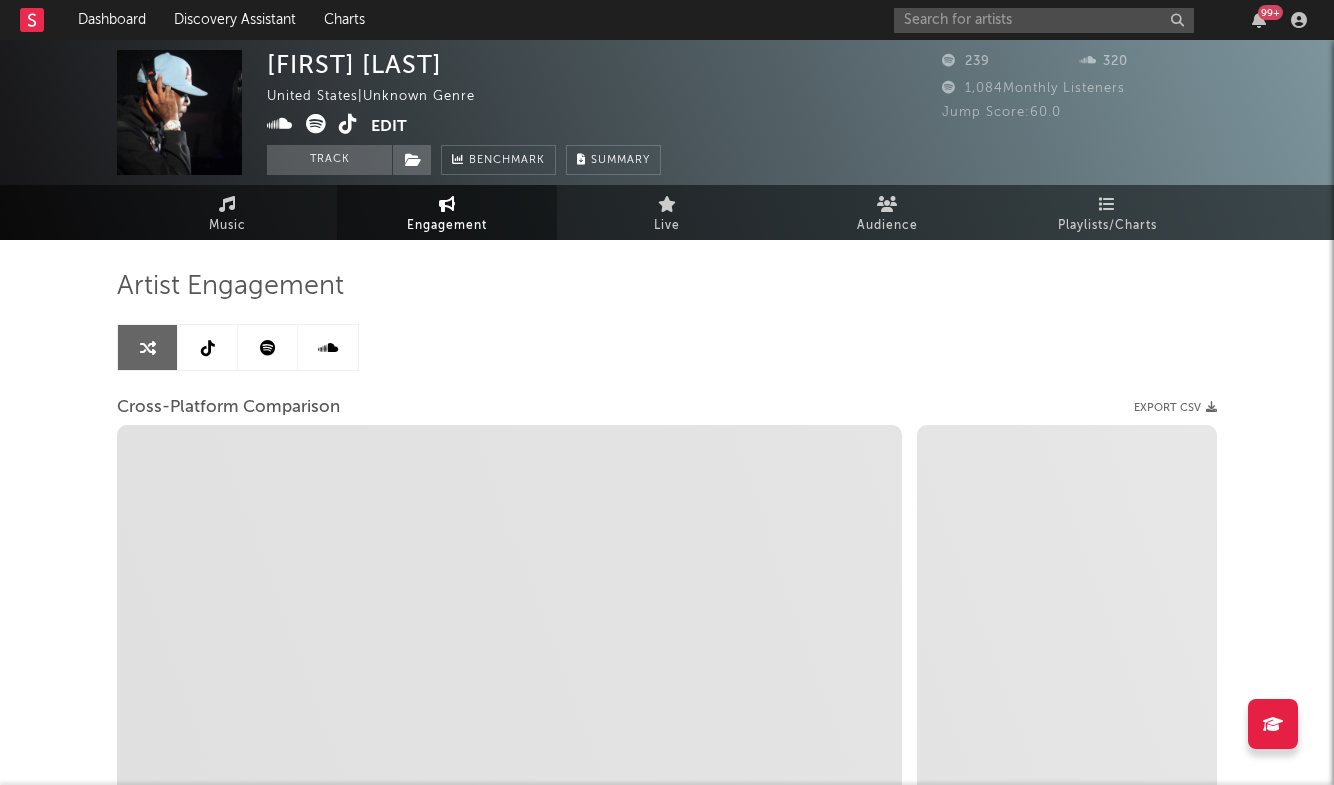type on "https://www.tiktok.com/share/user/[NUMBER]" 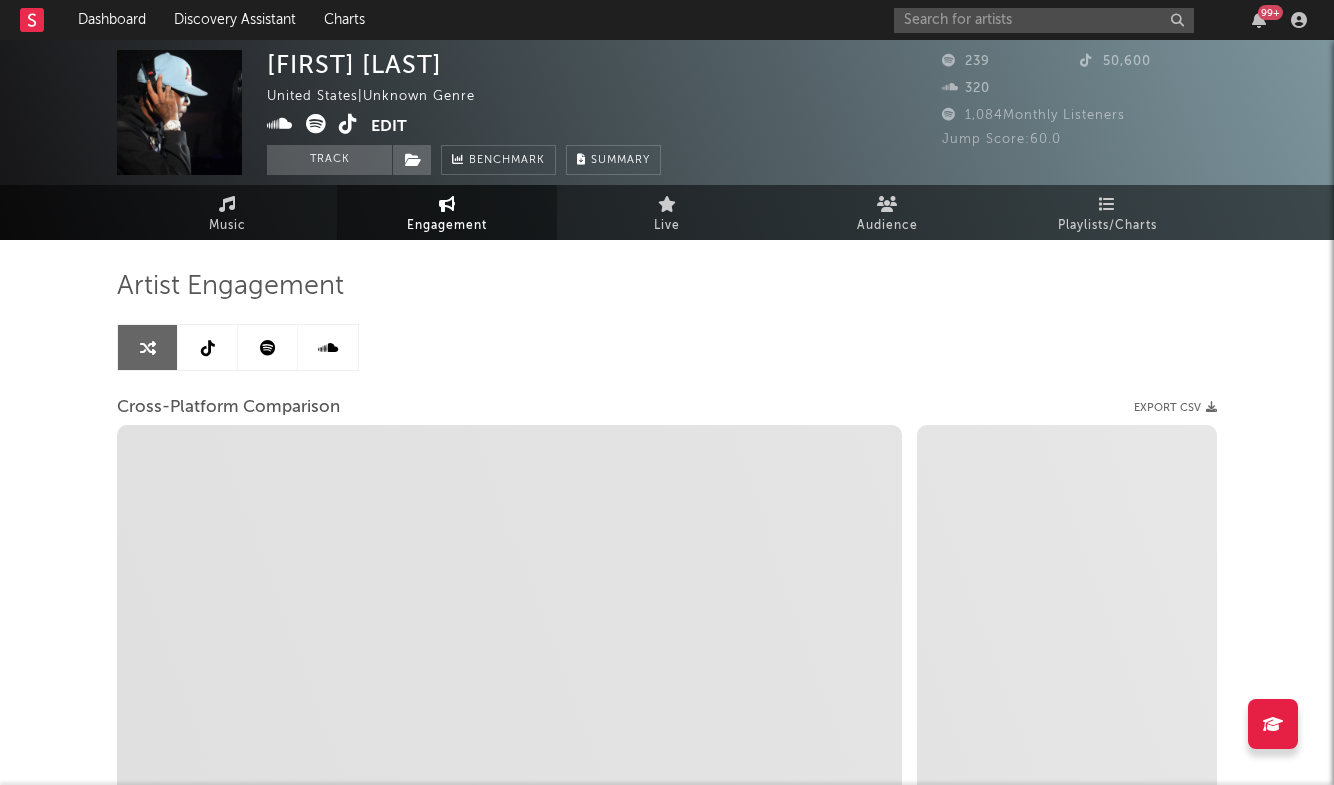 select on "1m" 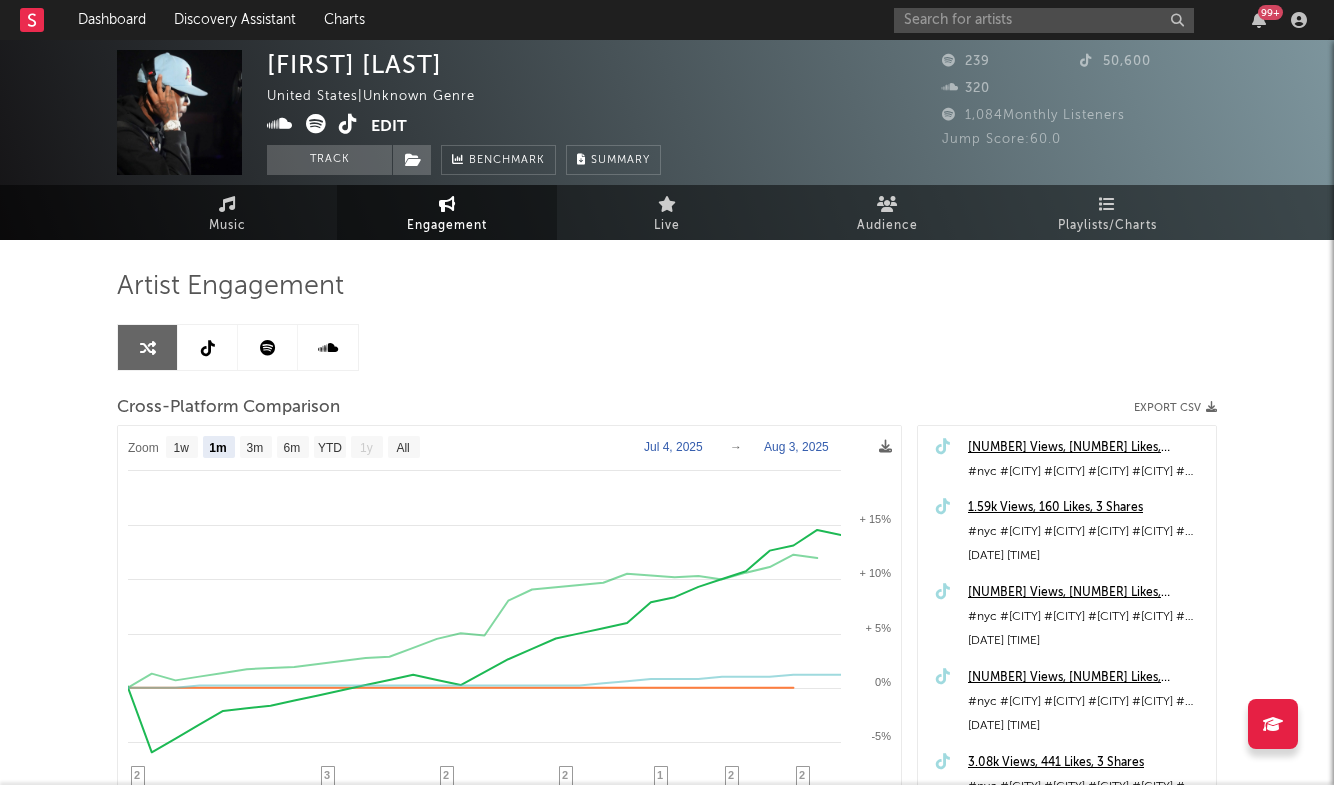 scroll, scrollTop: 0, scrollLeft: 0, axis: both 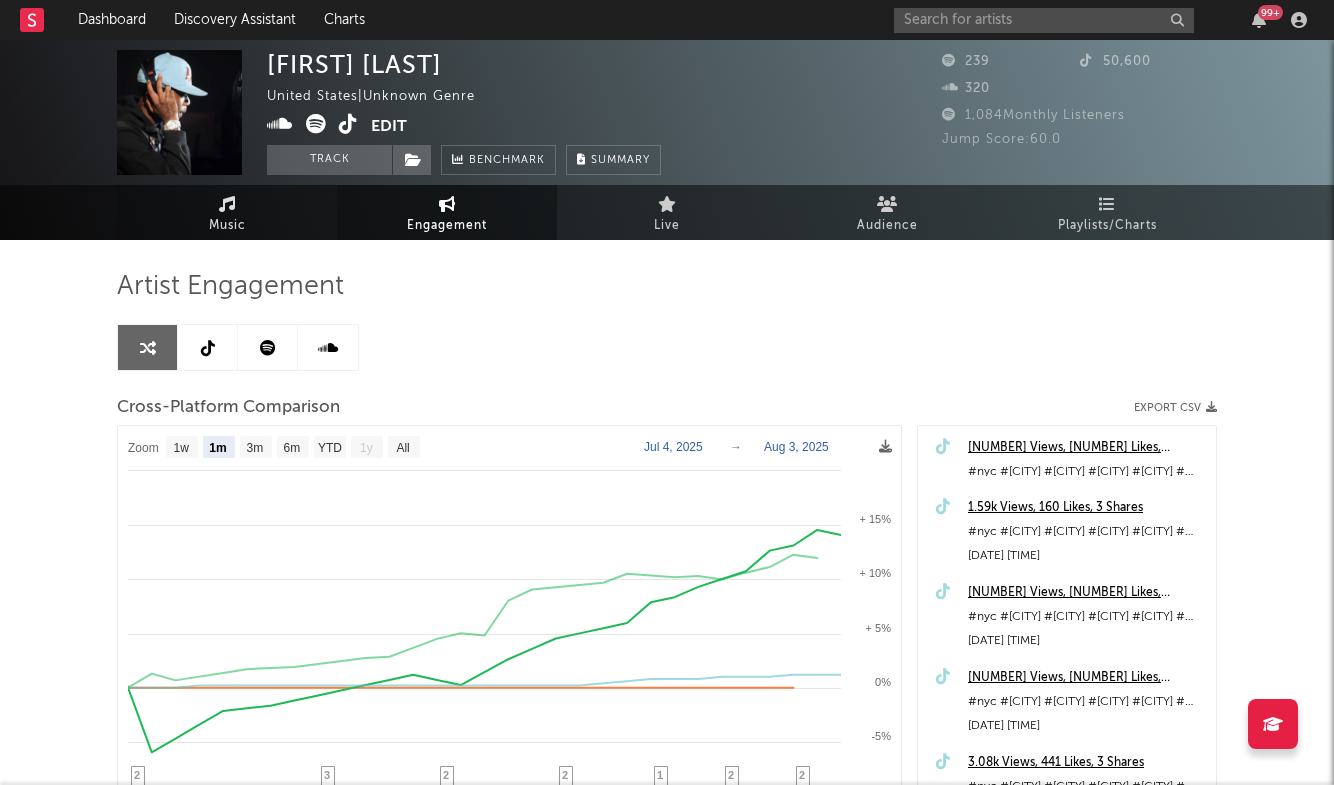 click on "Music" at bounding box center [227, 212] 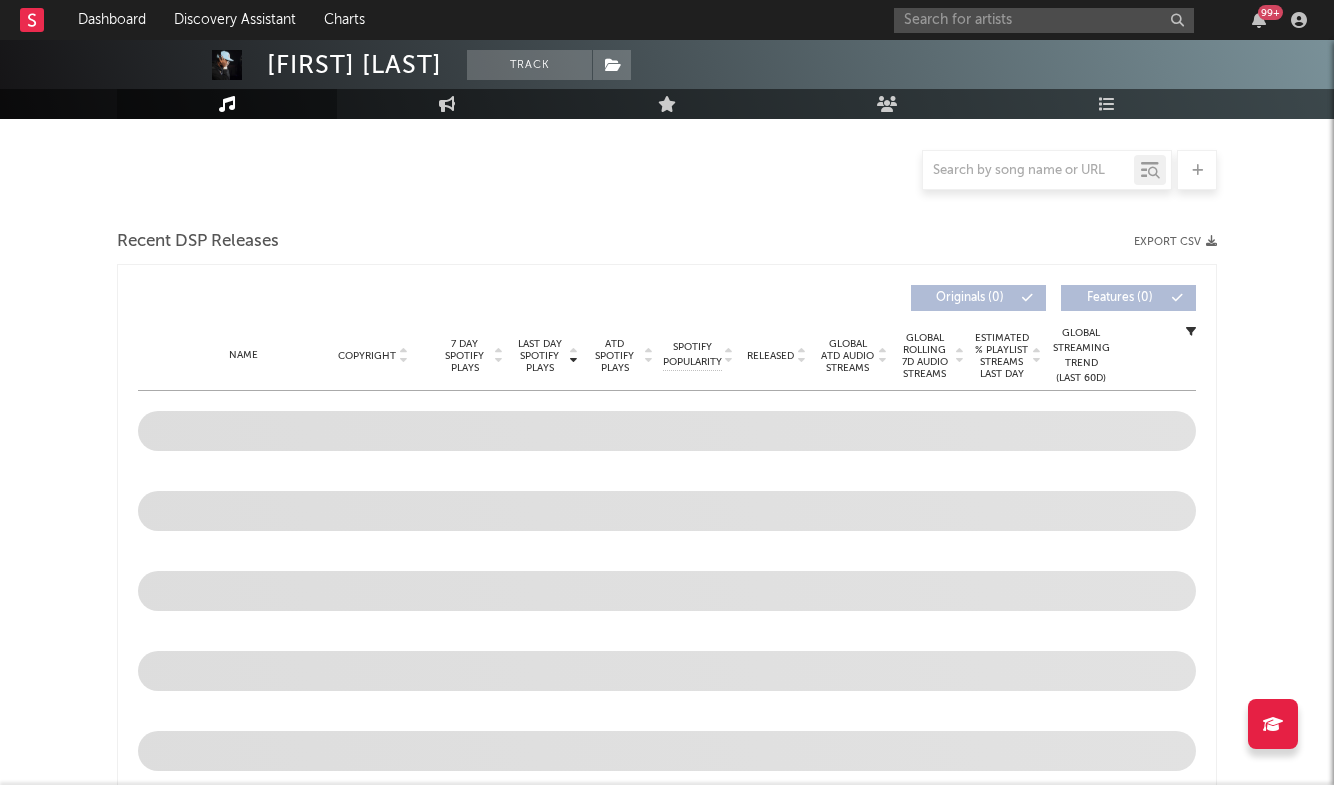 select on "1w" 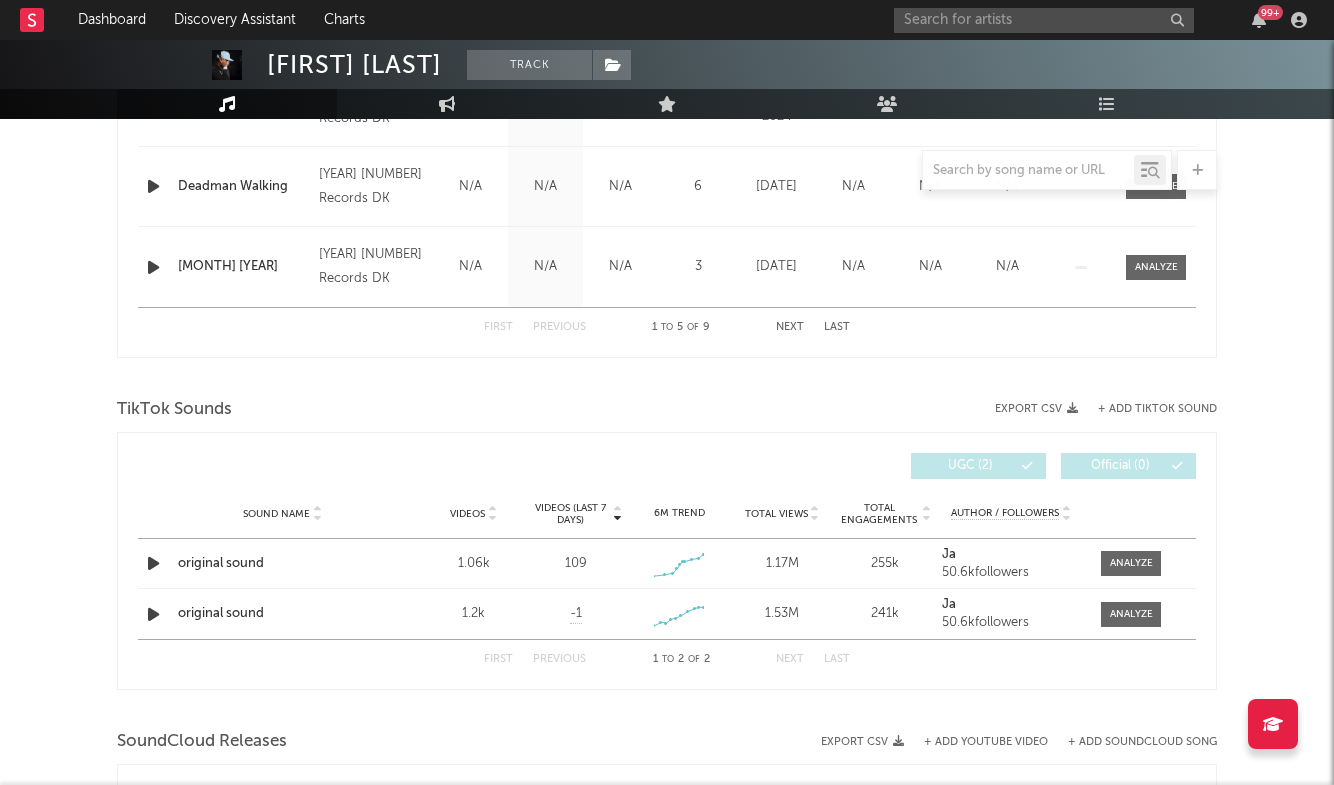 scroll, scrollTop: 1095, scrollLeft: 0, axis: vertical 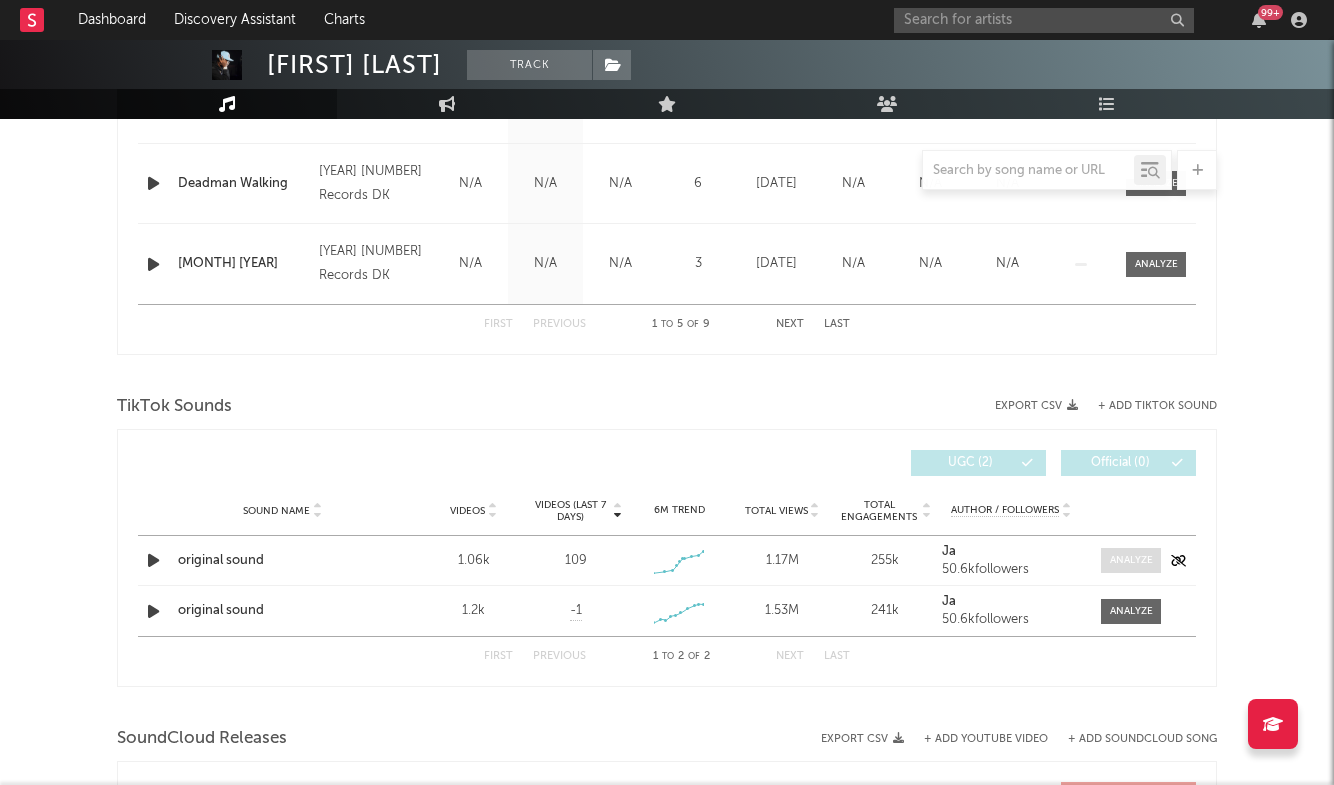 click at bounding box center [1131, 560] 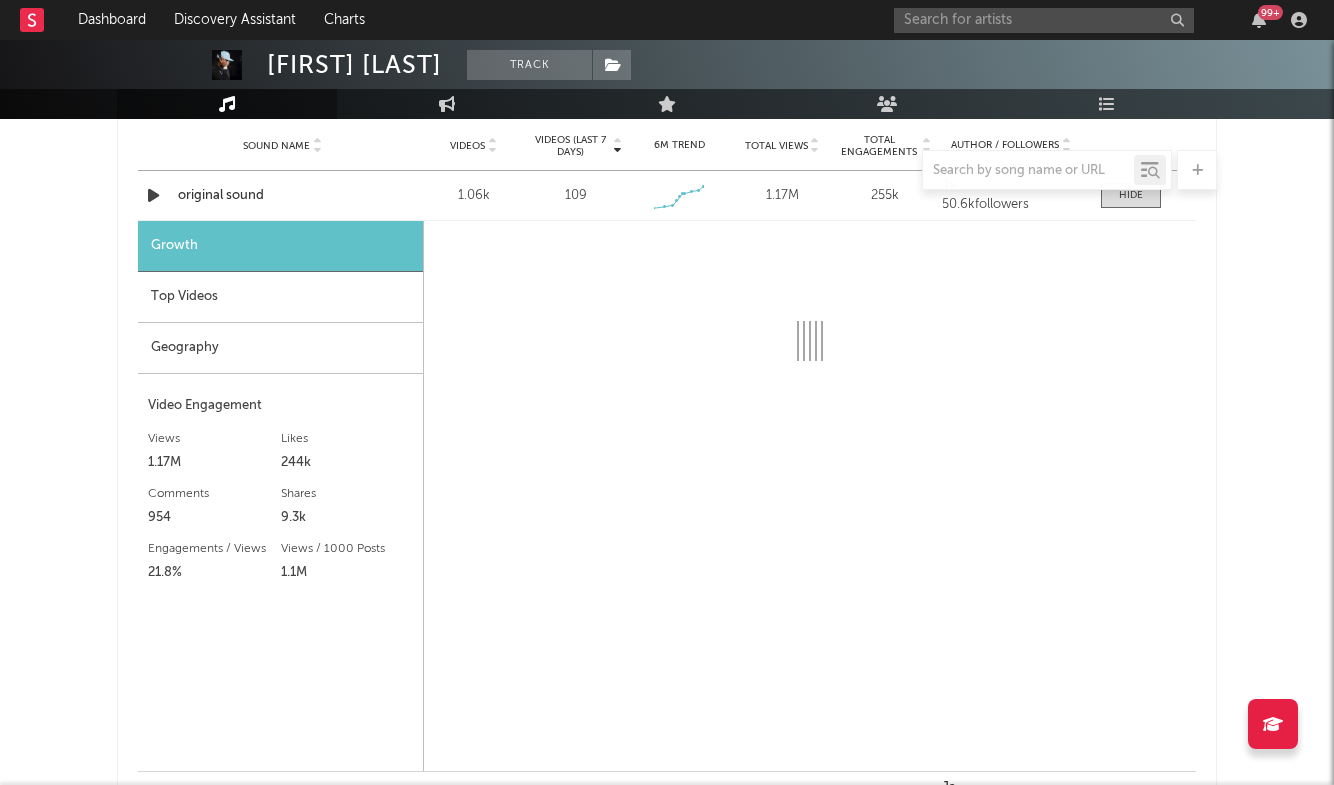 scroll, scrollTop: 1494, scrollLeft: 0, axis: vertical 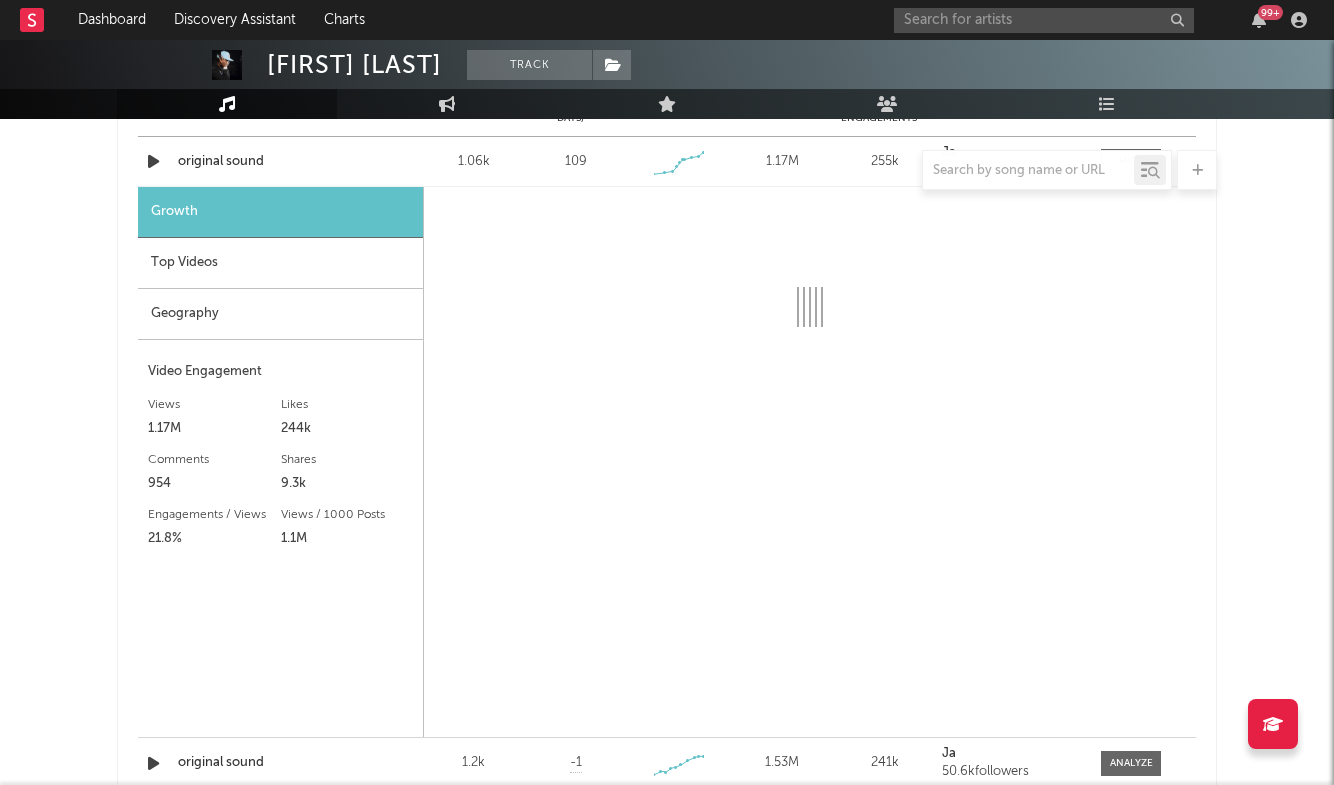 select on "6m" 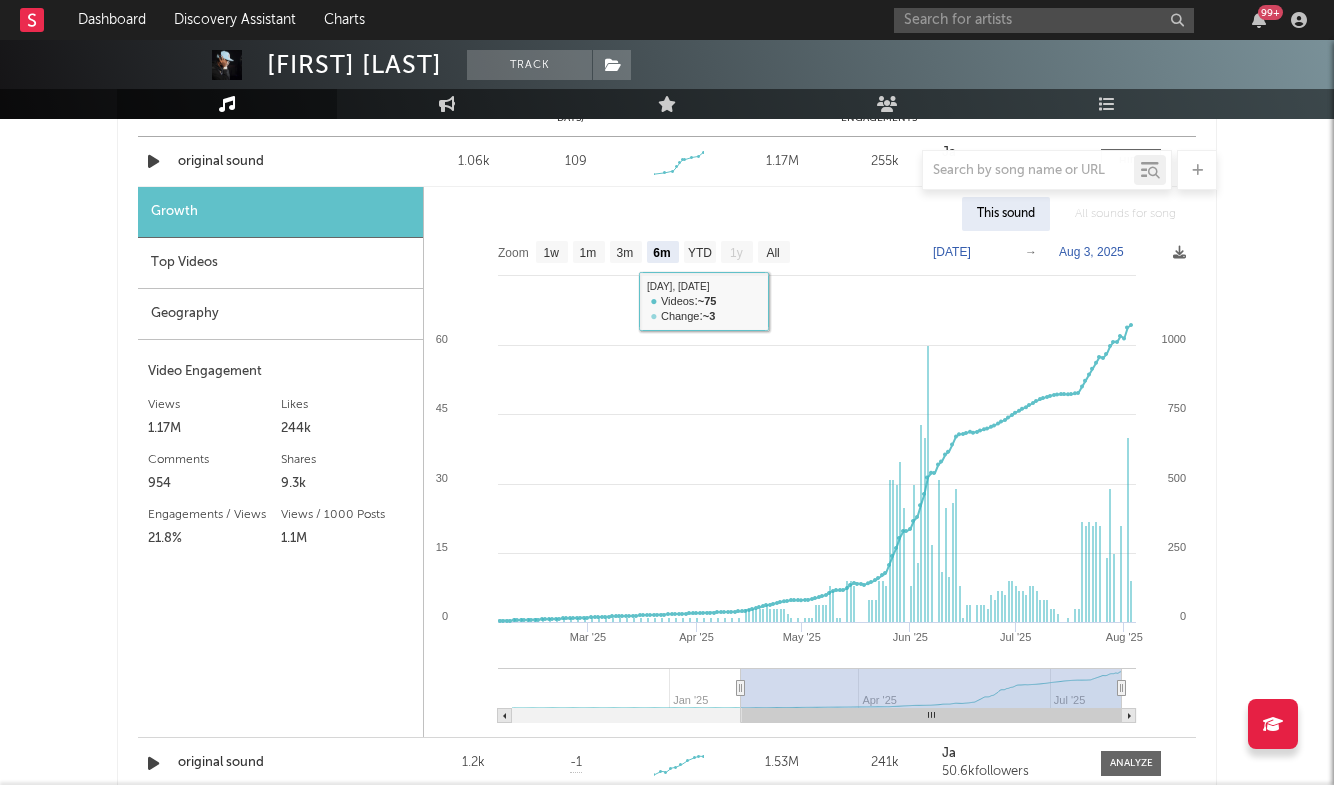 click on "Top Videos" at bounding box center (280, 263) 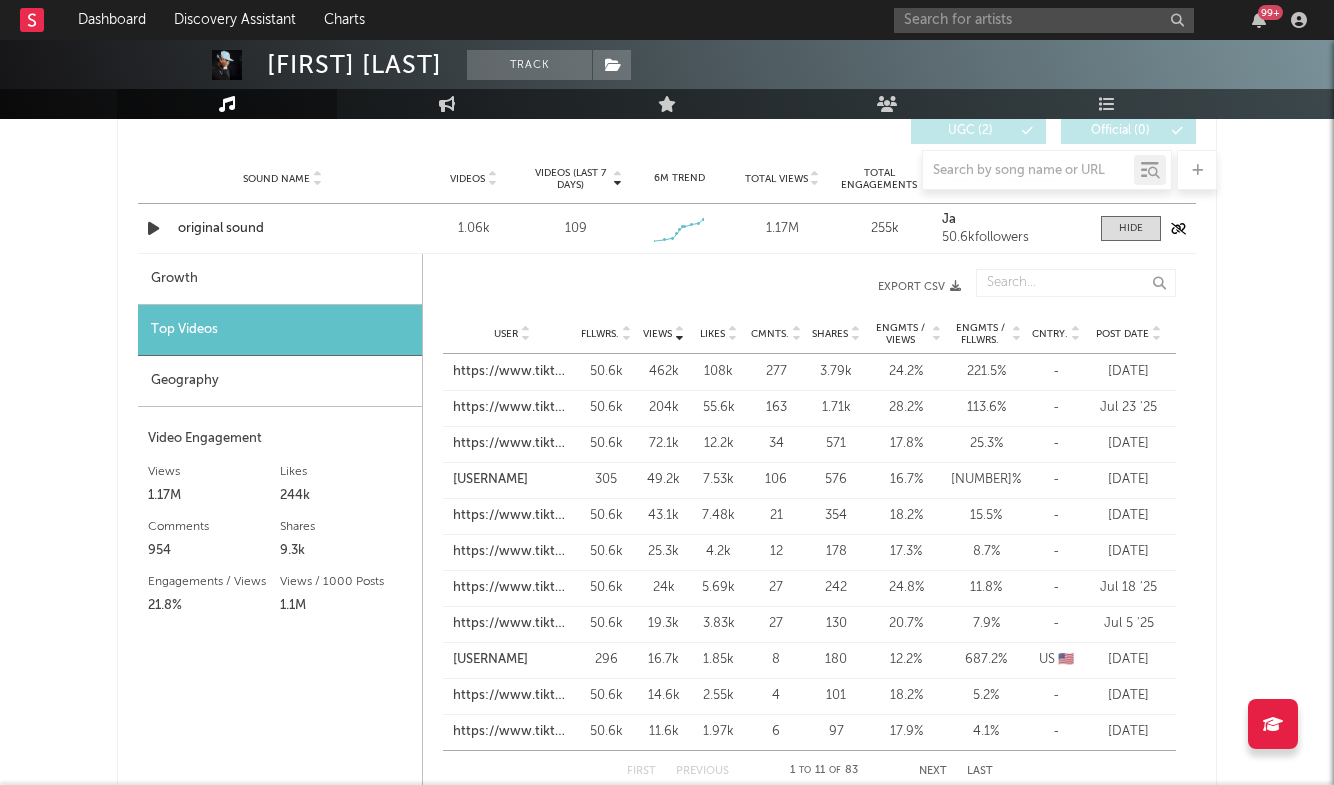 scroll, scrollTop: 1426, scrollLeft: 0, axis: vertical 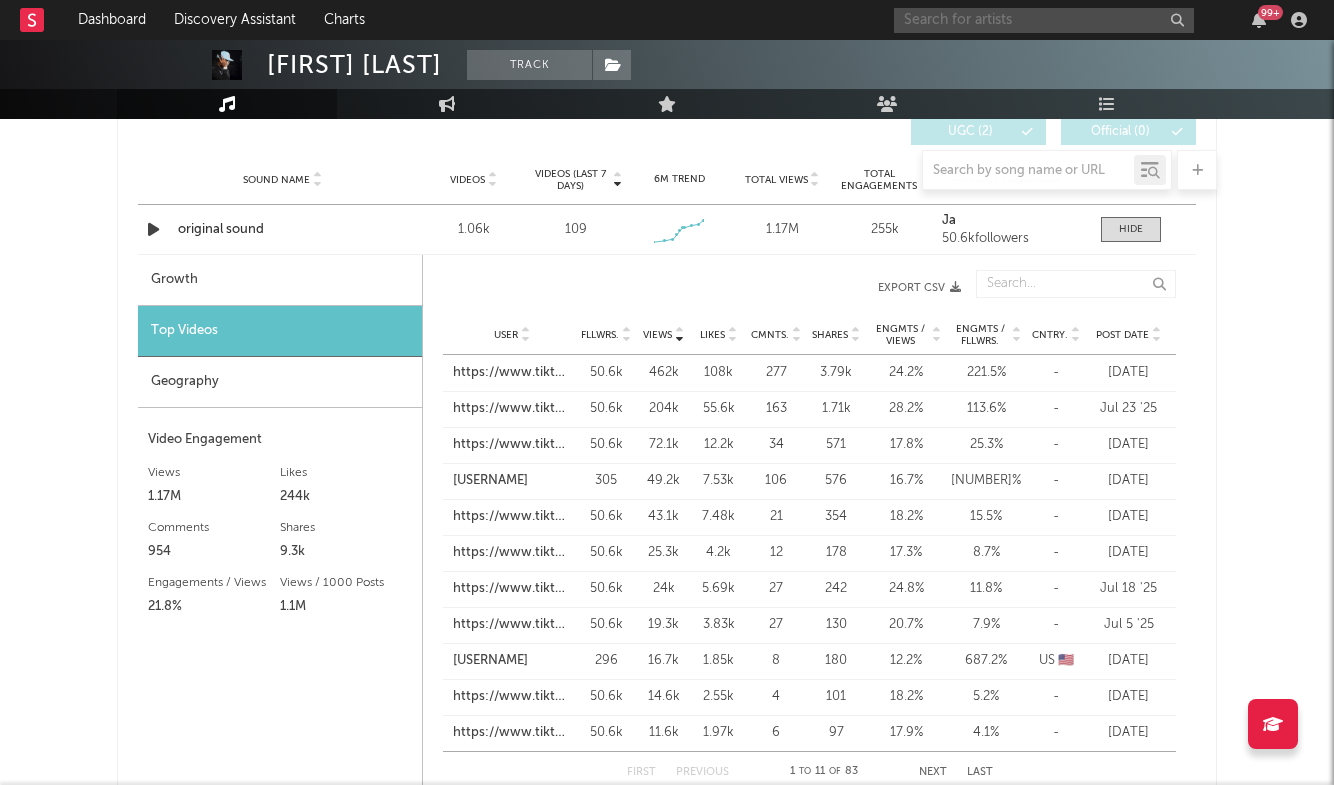 click at bounding box center (1044, 20) 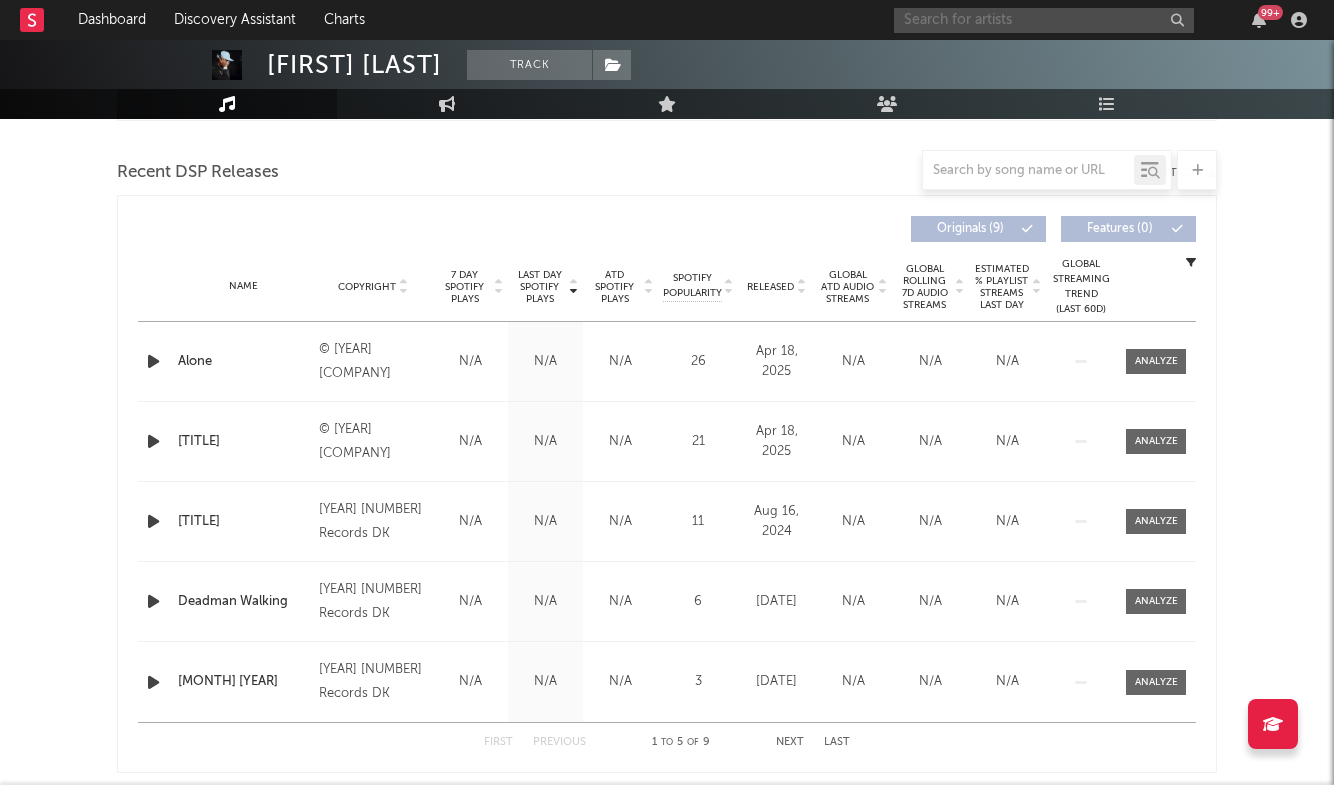scroll, scrollTop: 675, scrollLeft: 0, axis: vertical 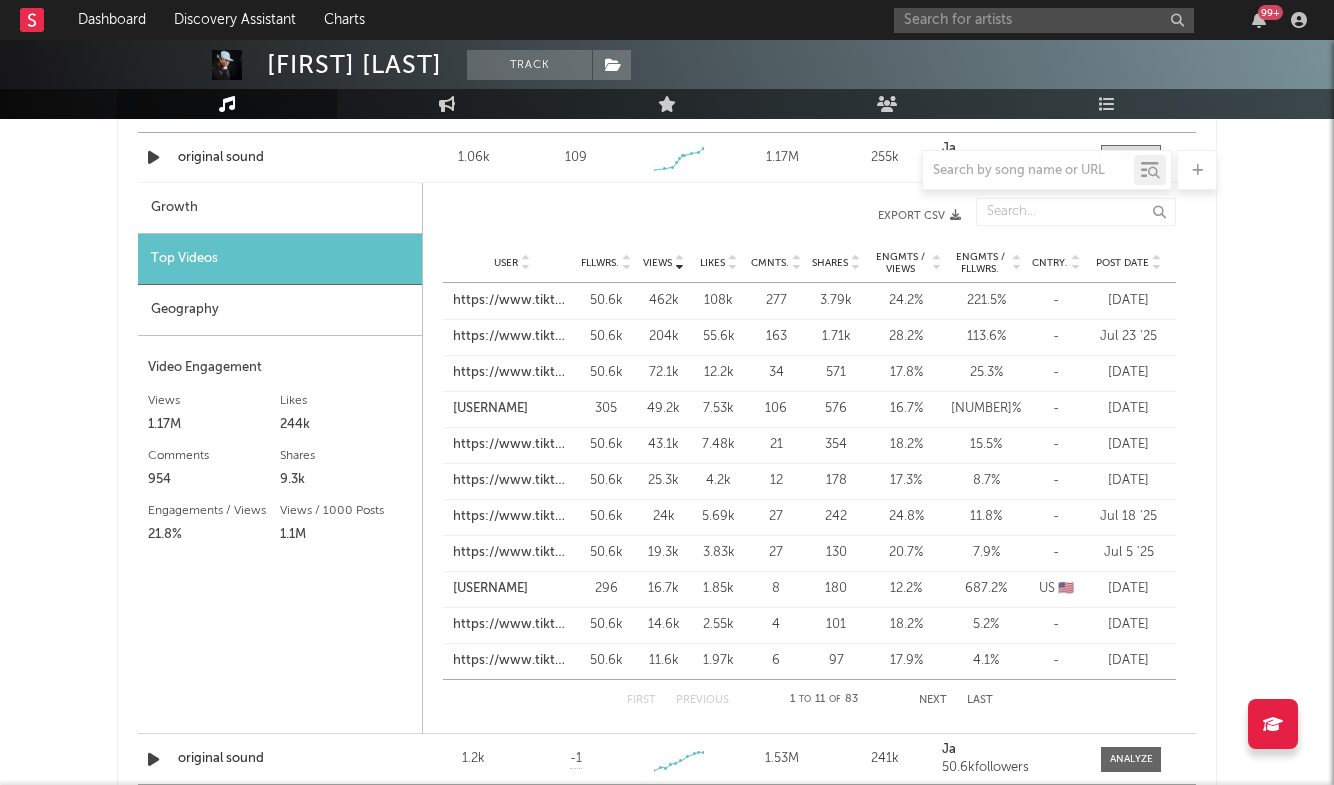 click on "Fllwrs." at bounding box center [600, 263] 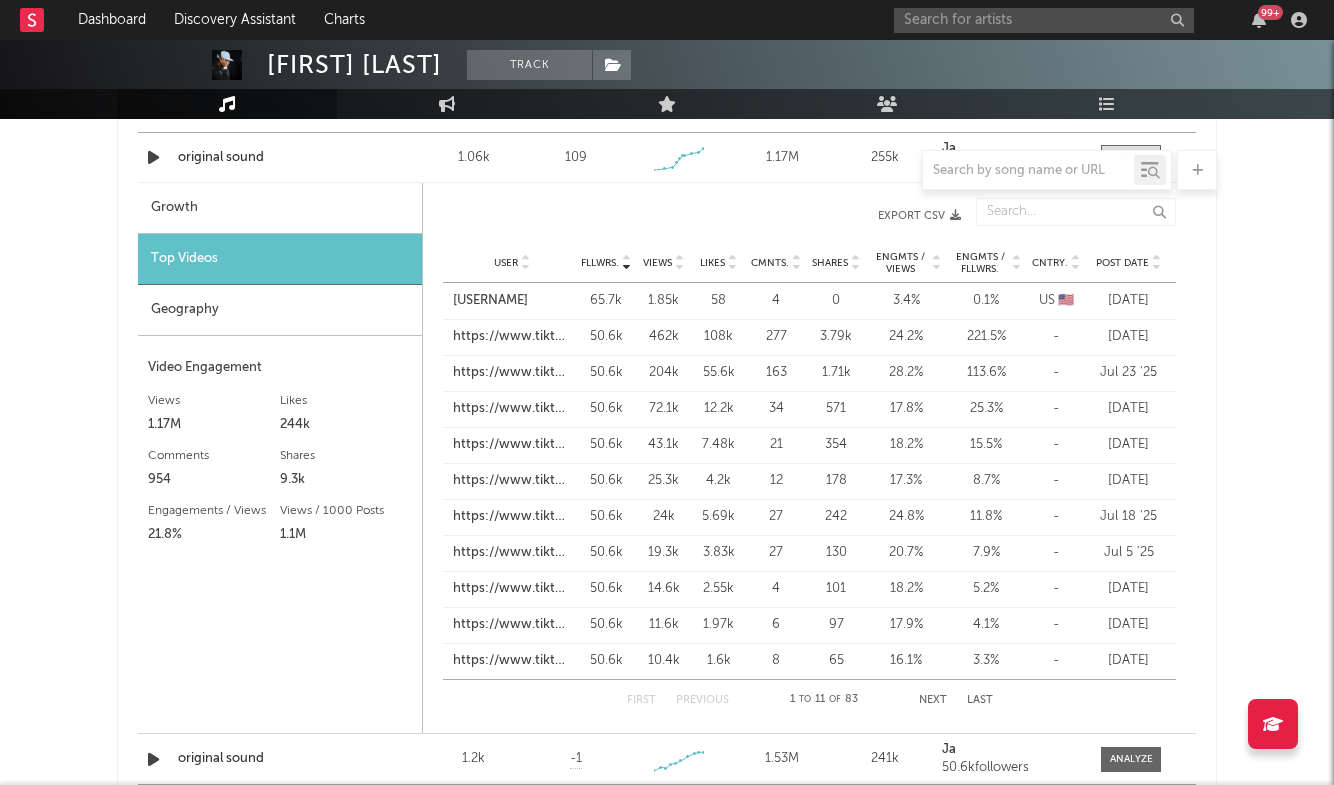 click on "Next" at bounding box center (933, 700) 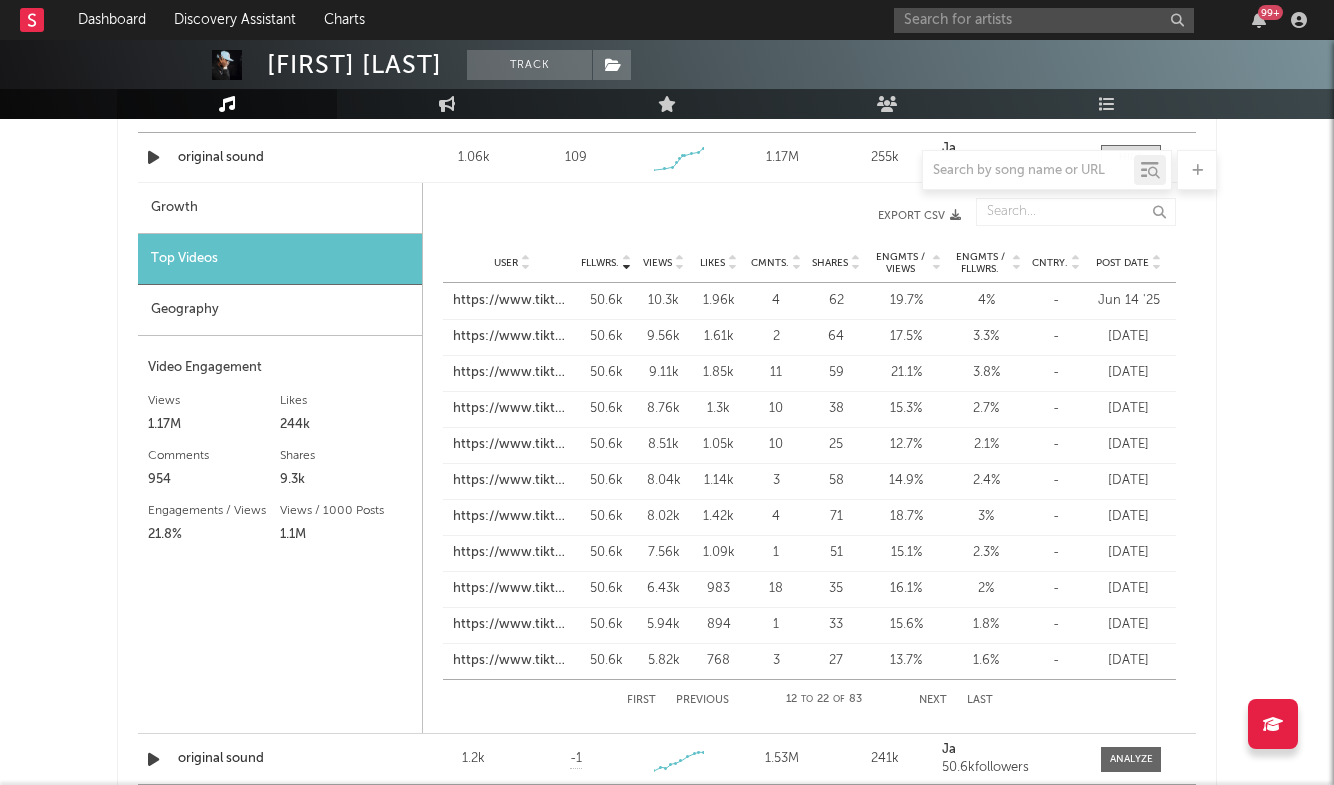 click on "Next" at bounding box center [933, 700] 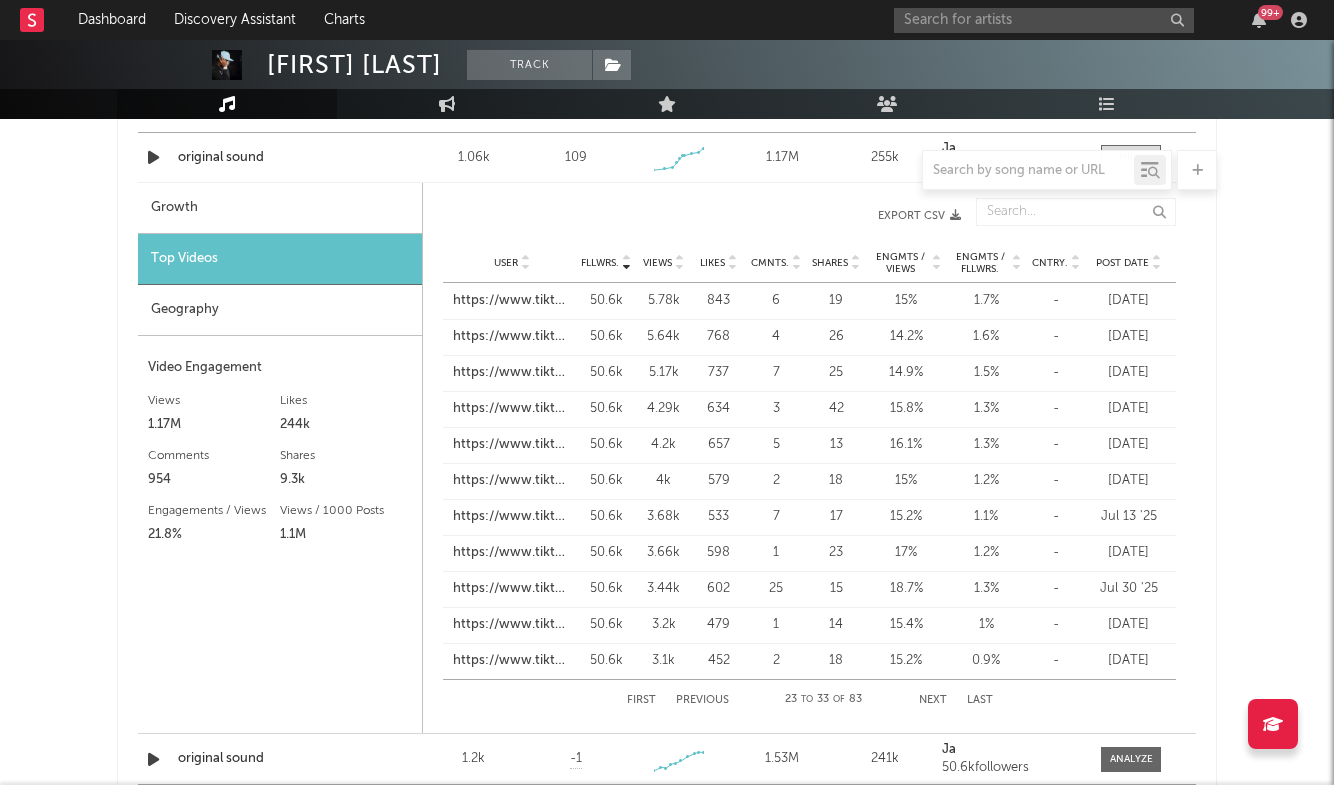 click on "Next" at bounding box center (933, 700) 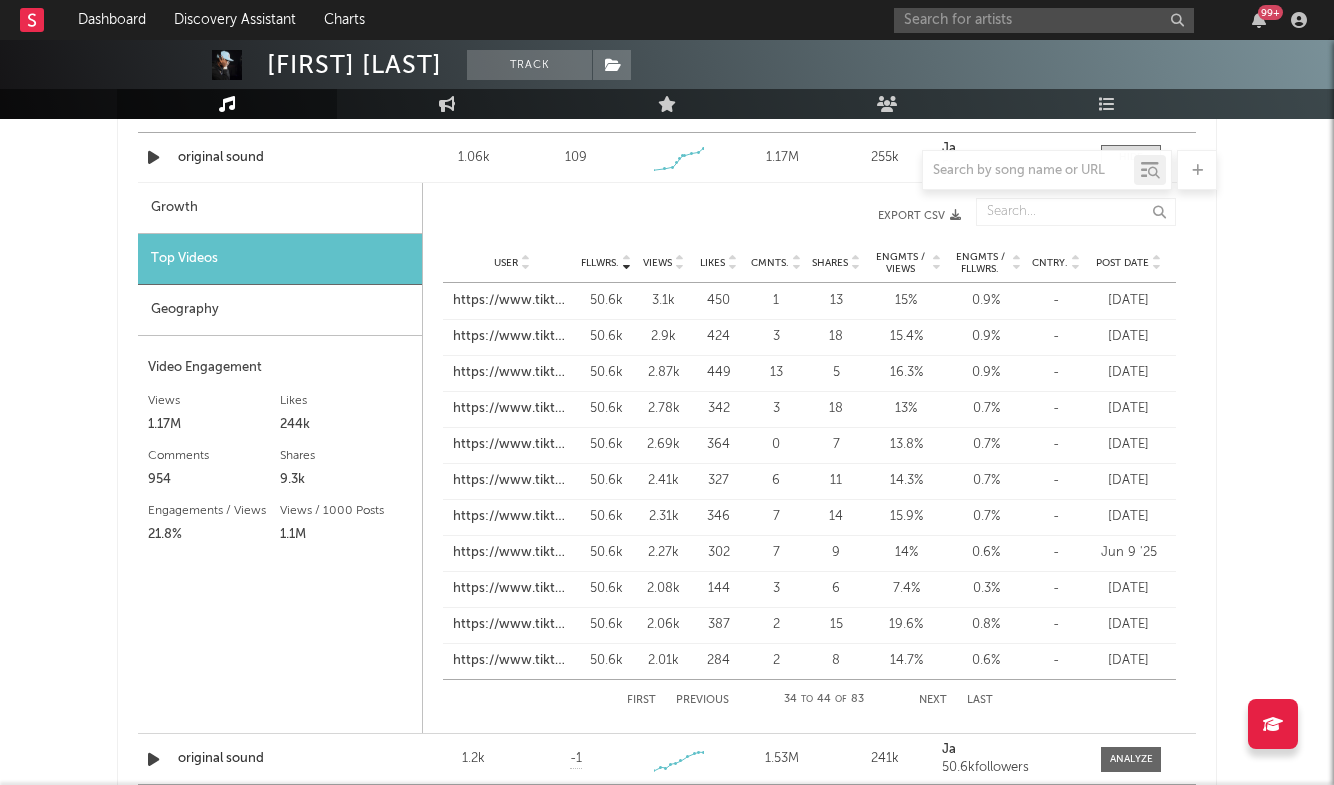 click on "Next" at bounding box center [933, 700] 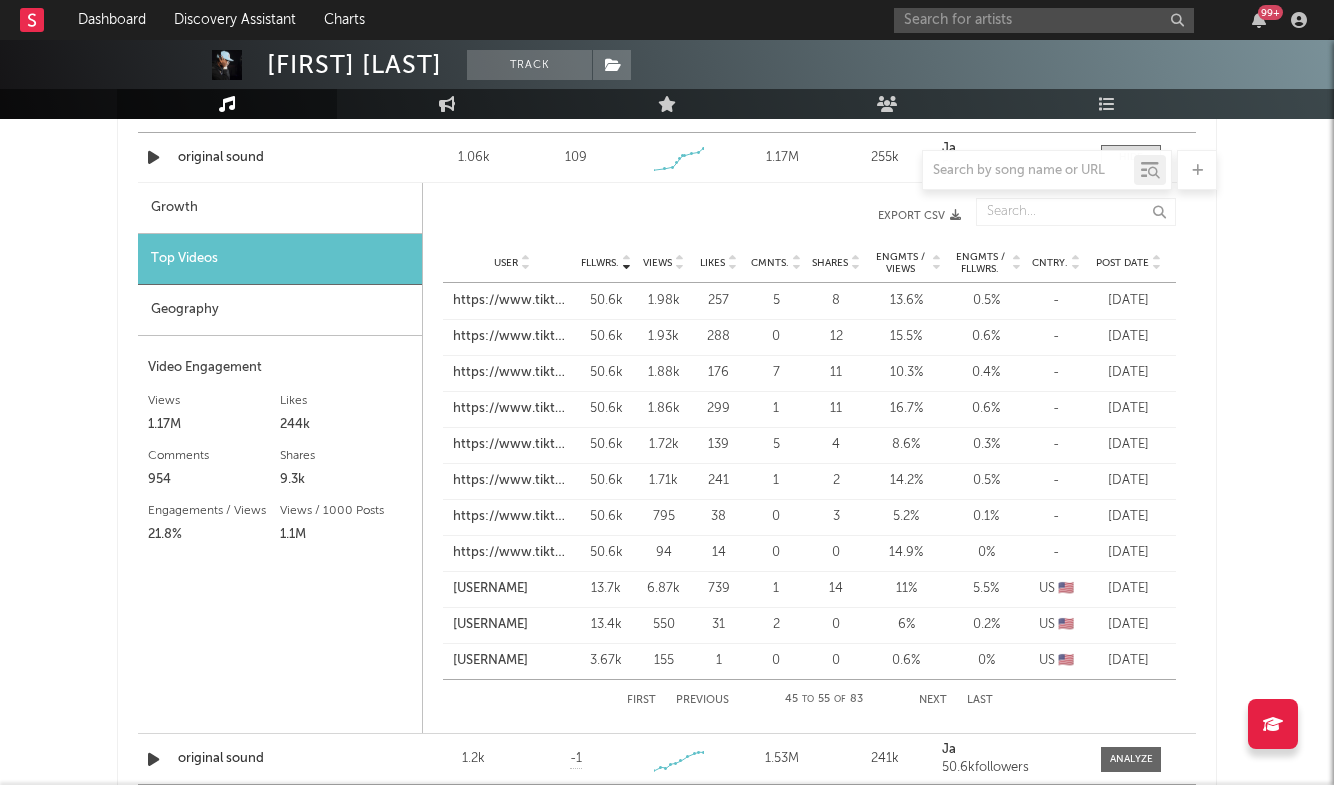 click on "Next" at bounding box center [933, 700] 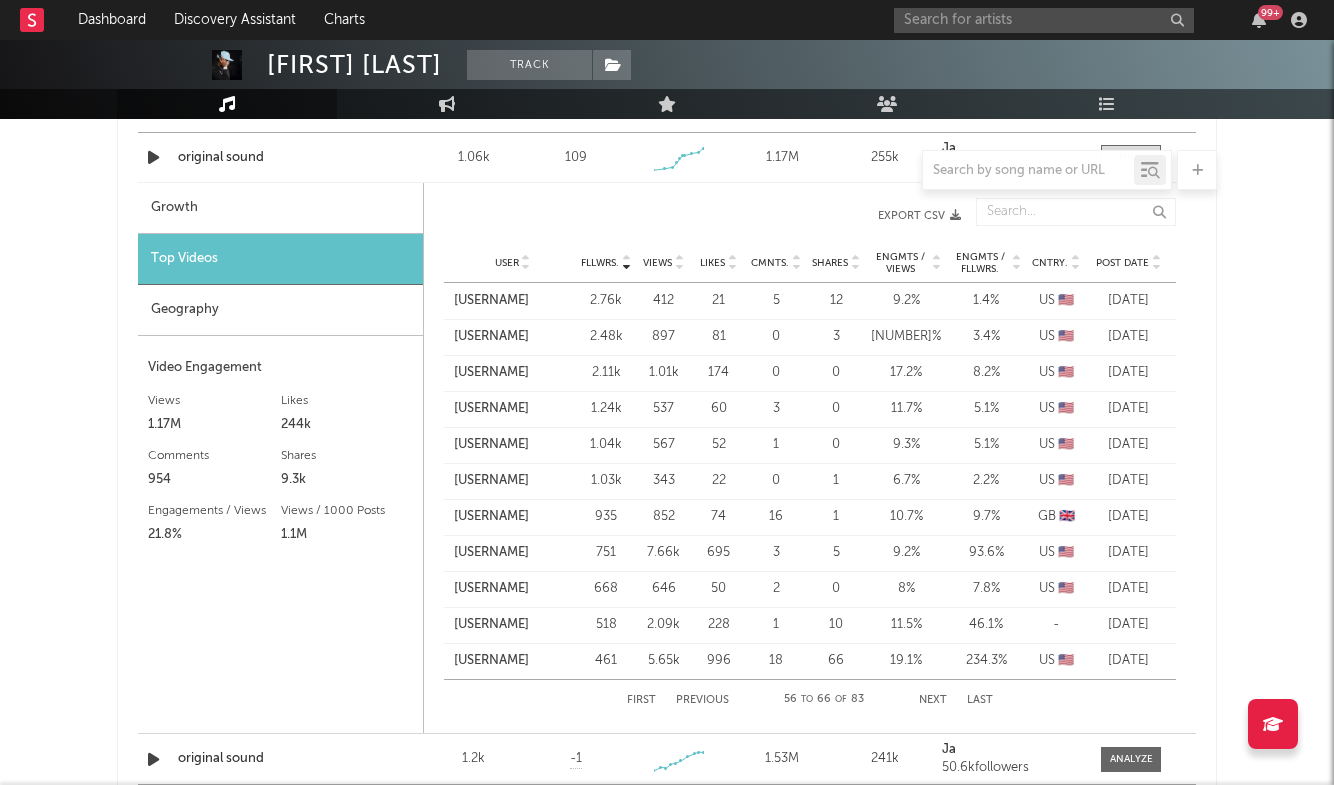 click on "Previous" at bounding box center [702, 700] 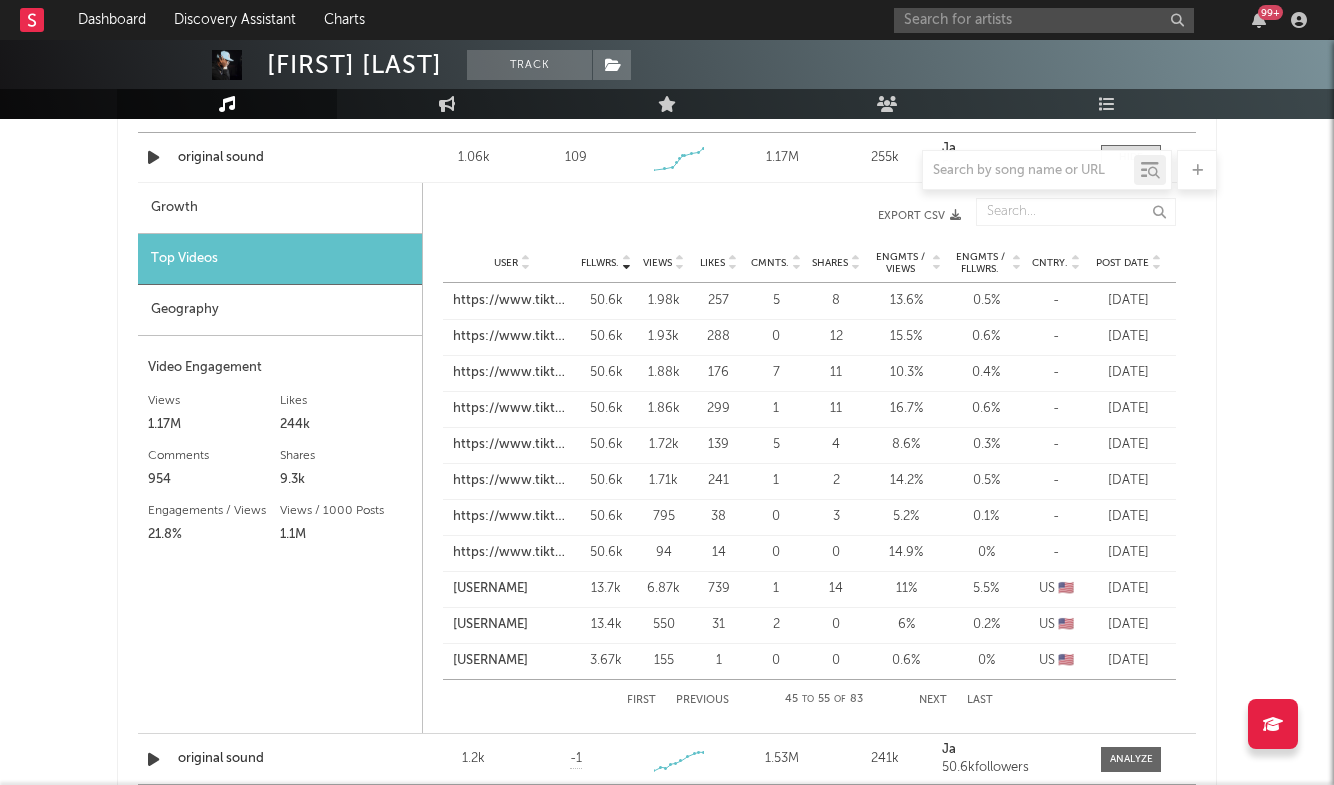 click on "Previous" at bounding box center [702, 700] 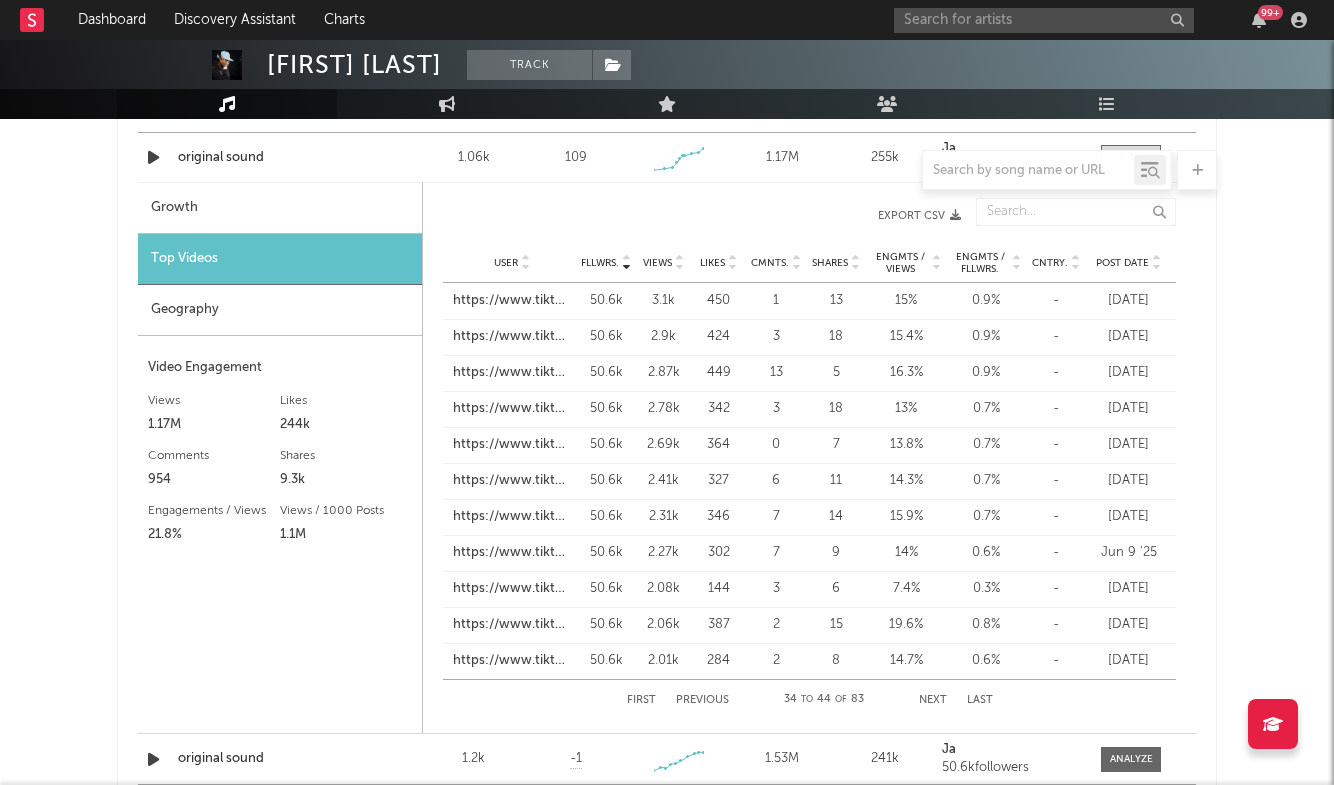click on "Previous" at bounding box center (702, 700) 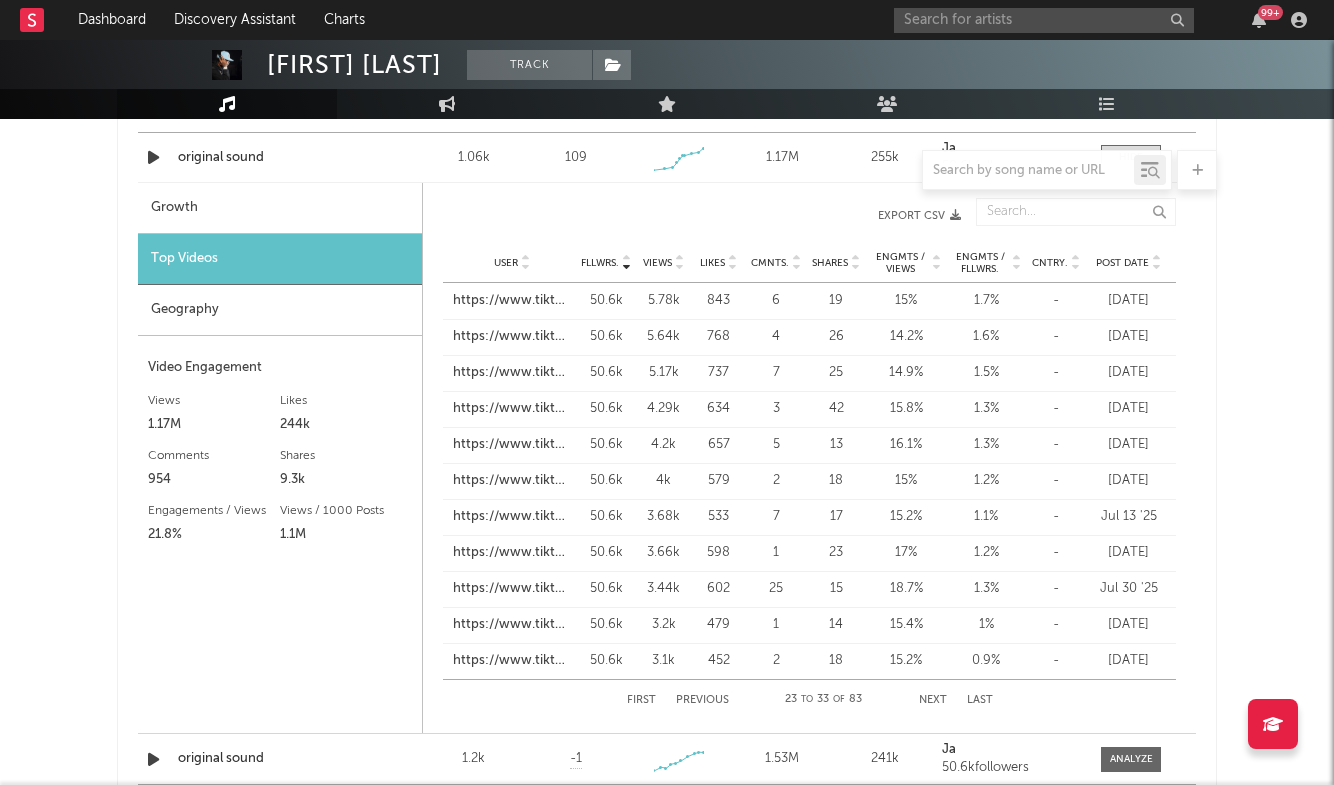 click on "Previous" at bounding box center [702, 700] 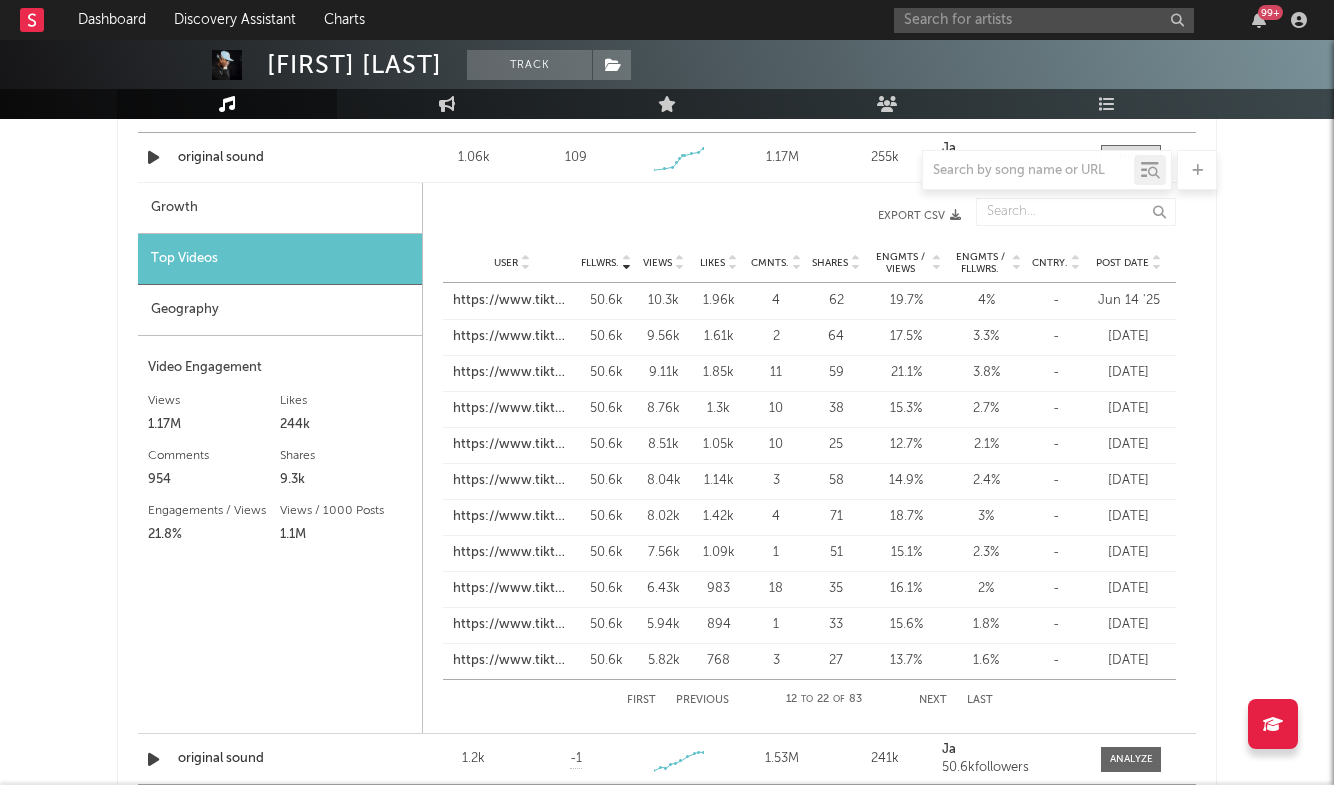 click on "Previous" at bounding box center (702, 700) 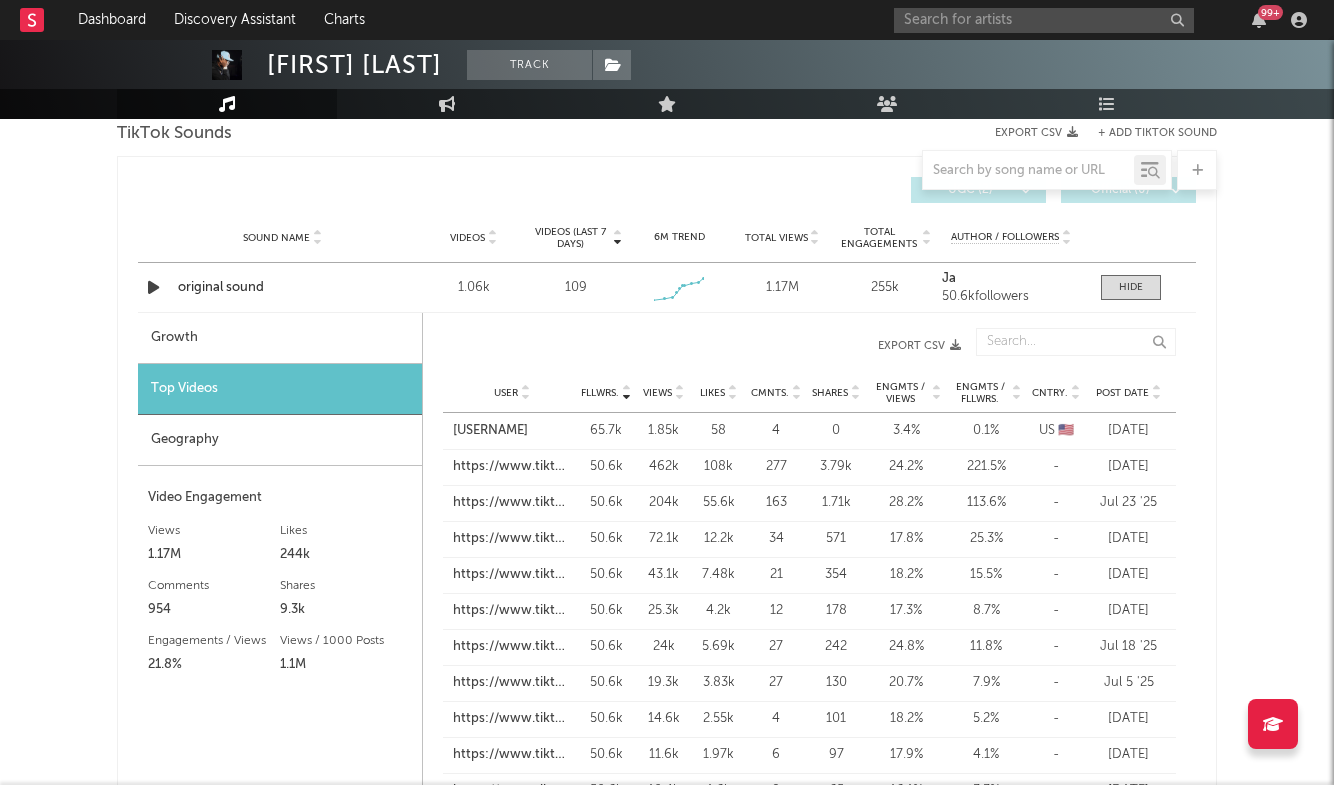 scroll, scrollTop: 1358, scrollLeft: 0, axis: vertical 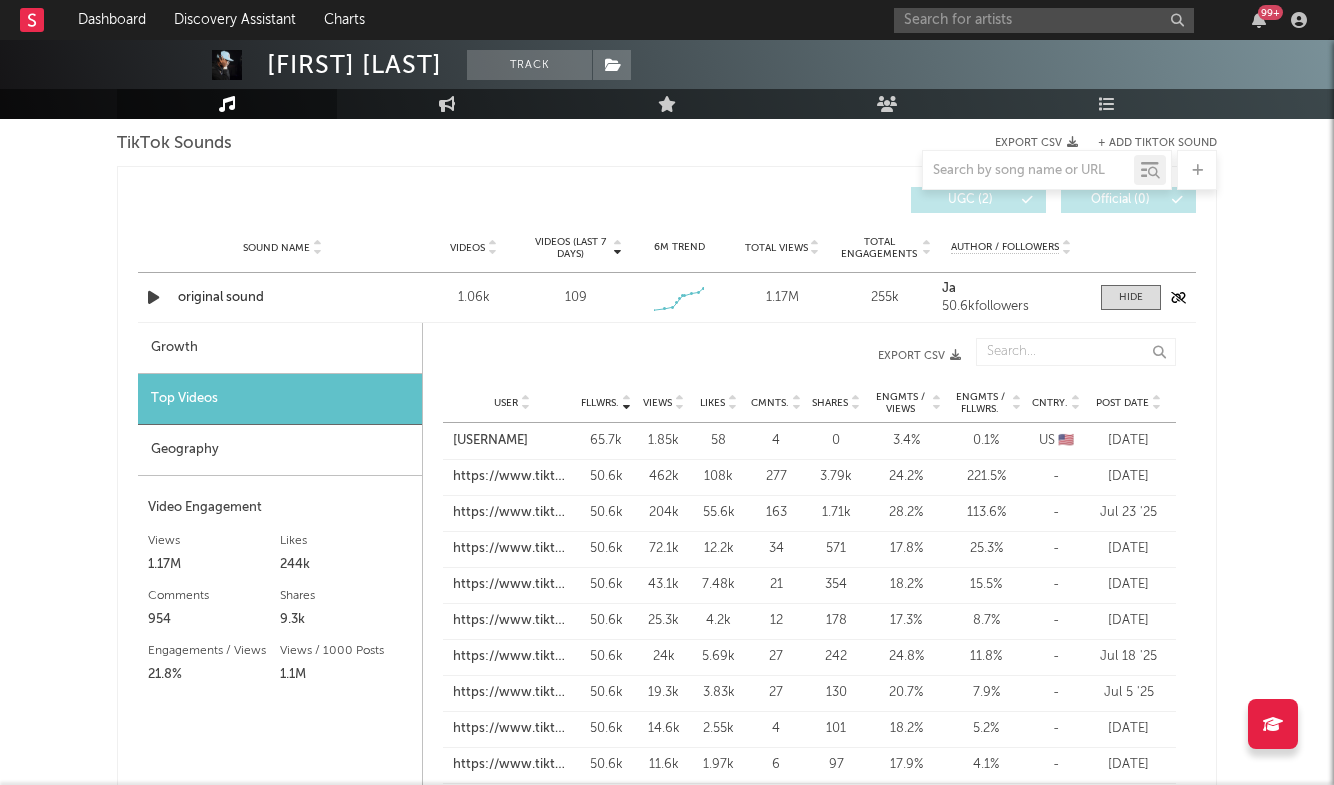 click on "Sound Name original sound Videos 1.06k Videos (last 7 days) 109 Weekly Growth % - 7.6 % 6M Trend Created with Highcharts 10.3.3 Total Views 1.17M Total Engagements 255k Author / Followers [FIRST] 50.6k  followers" at bounding box center [667, 297] 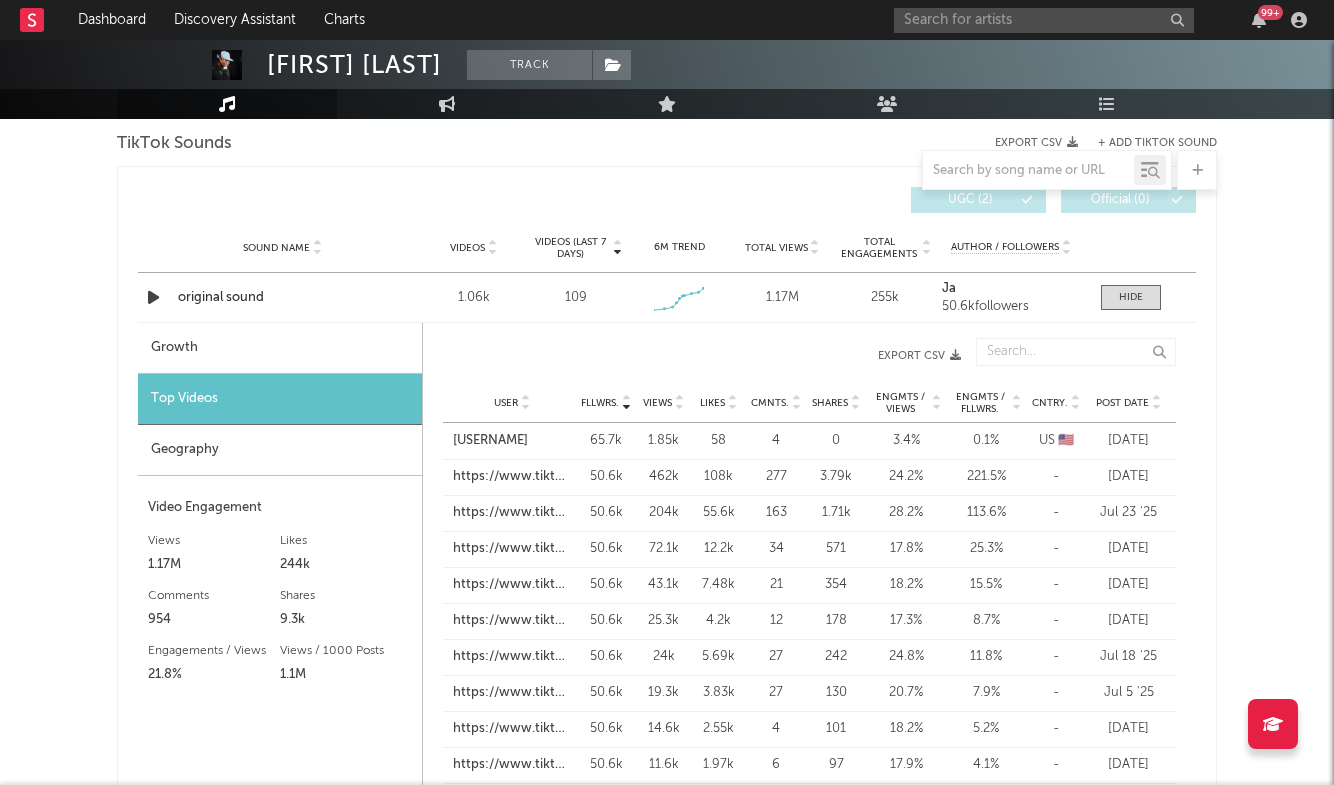 click on "Growth" at bounding box center (280, 348) 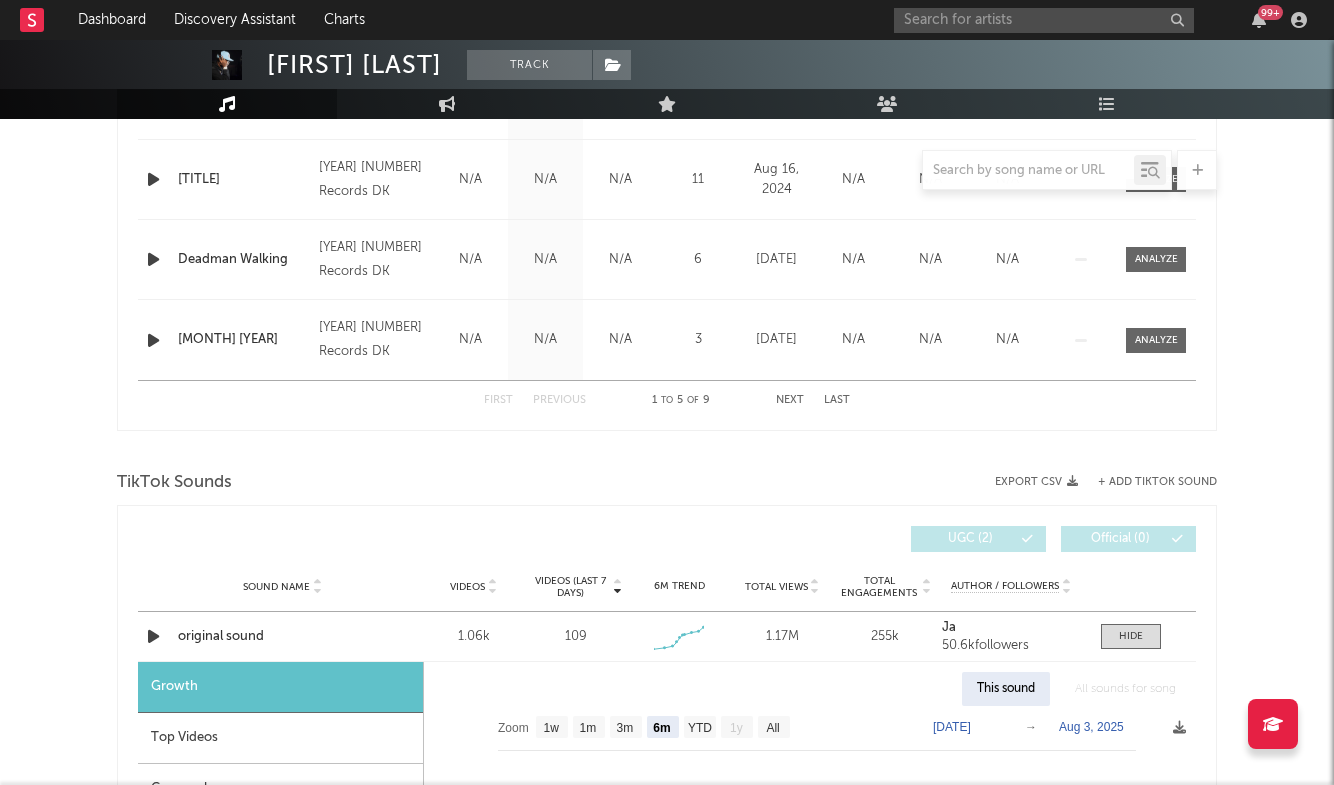 scroll, scrollTop: 1184, scrollLeft: 0, axis: vertical 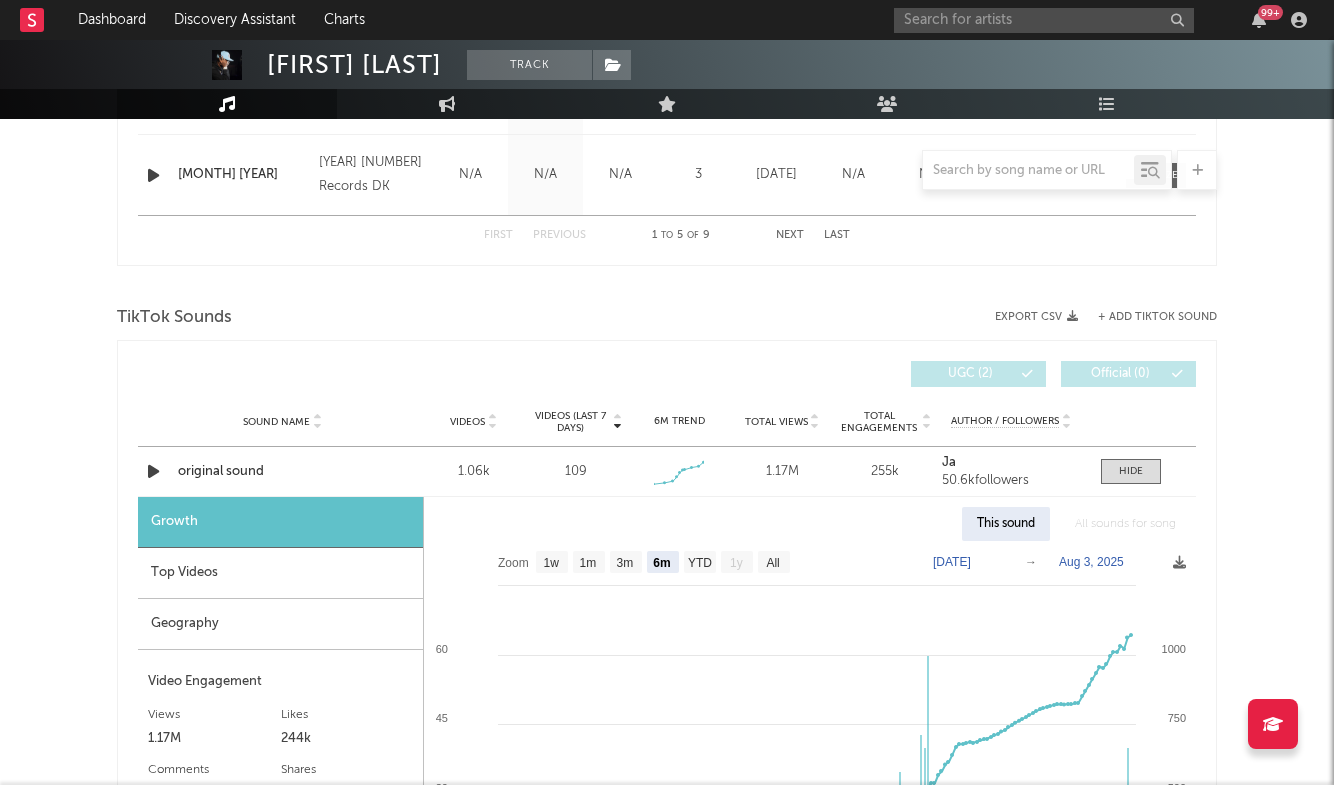 click on "Top Videos" at bounding box center [280, 573] 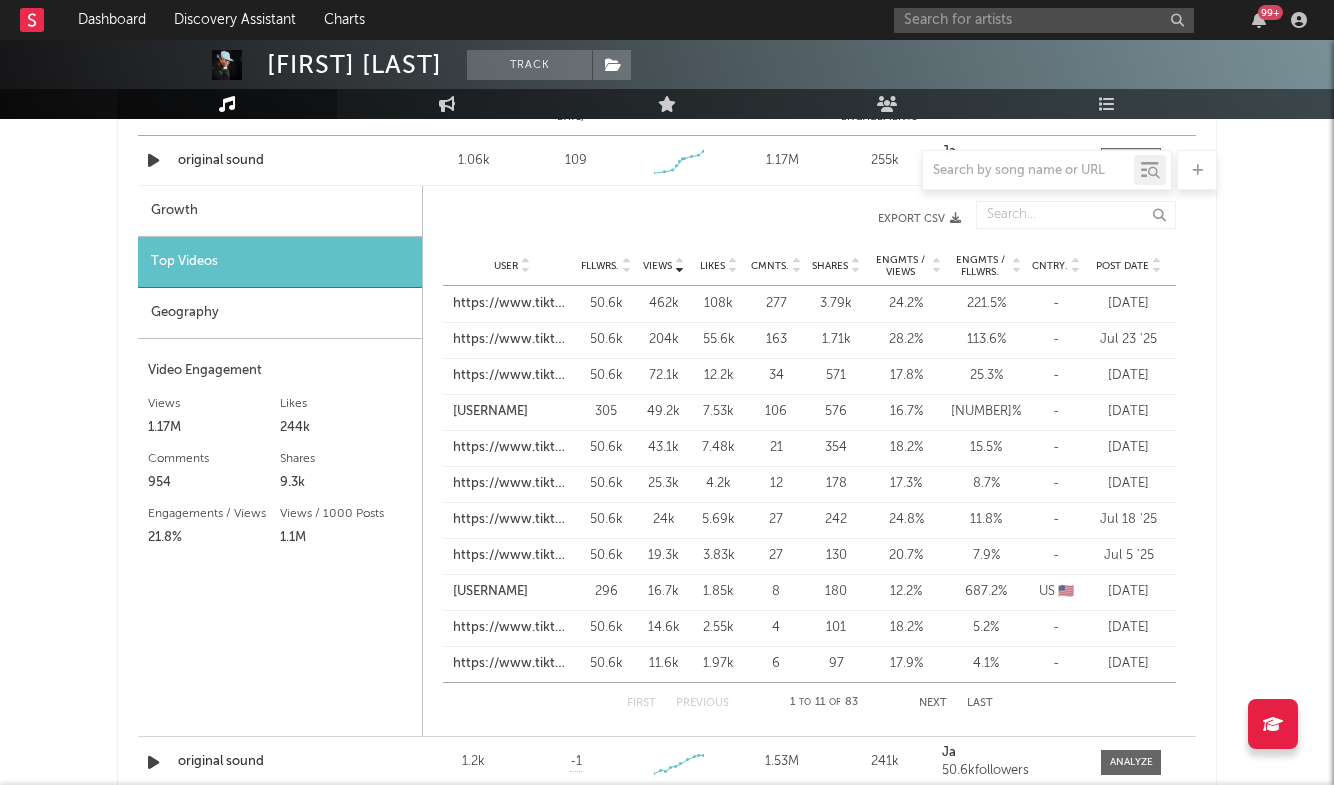 scroll, scrollTop: 1430, scrollLeft: 0, axis: vertical 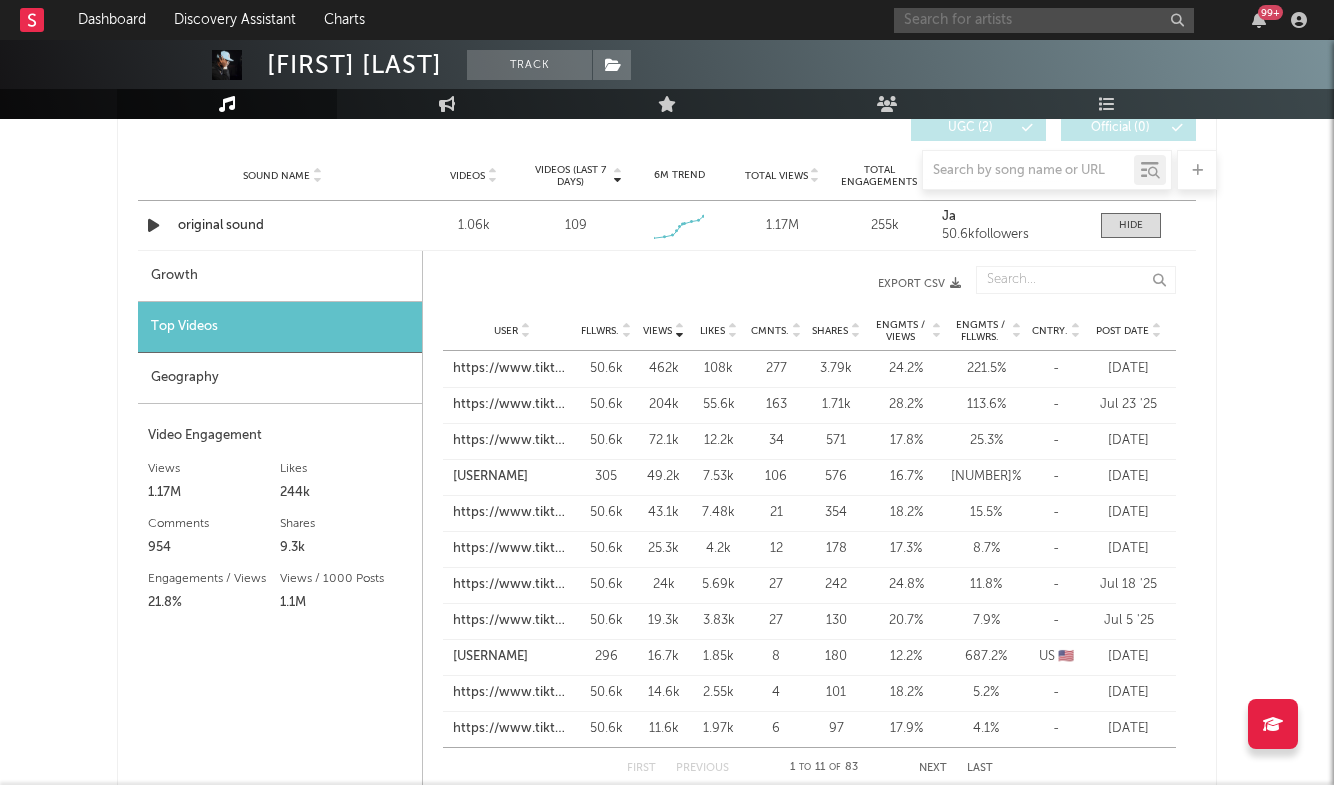 click at bounding box center (1044, 20) 